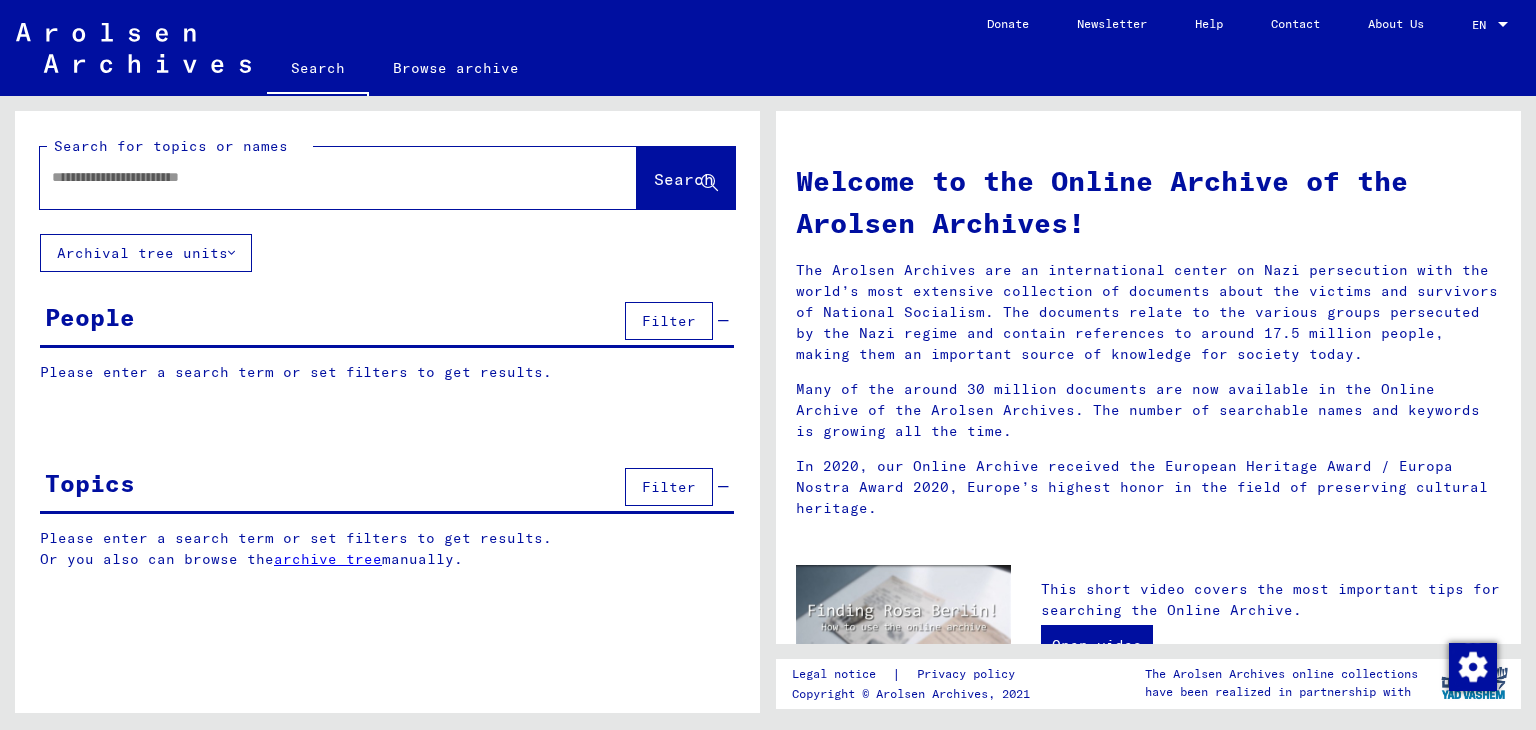 scroll, scrollTop: 0, scrollLeft: 0, axis: both 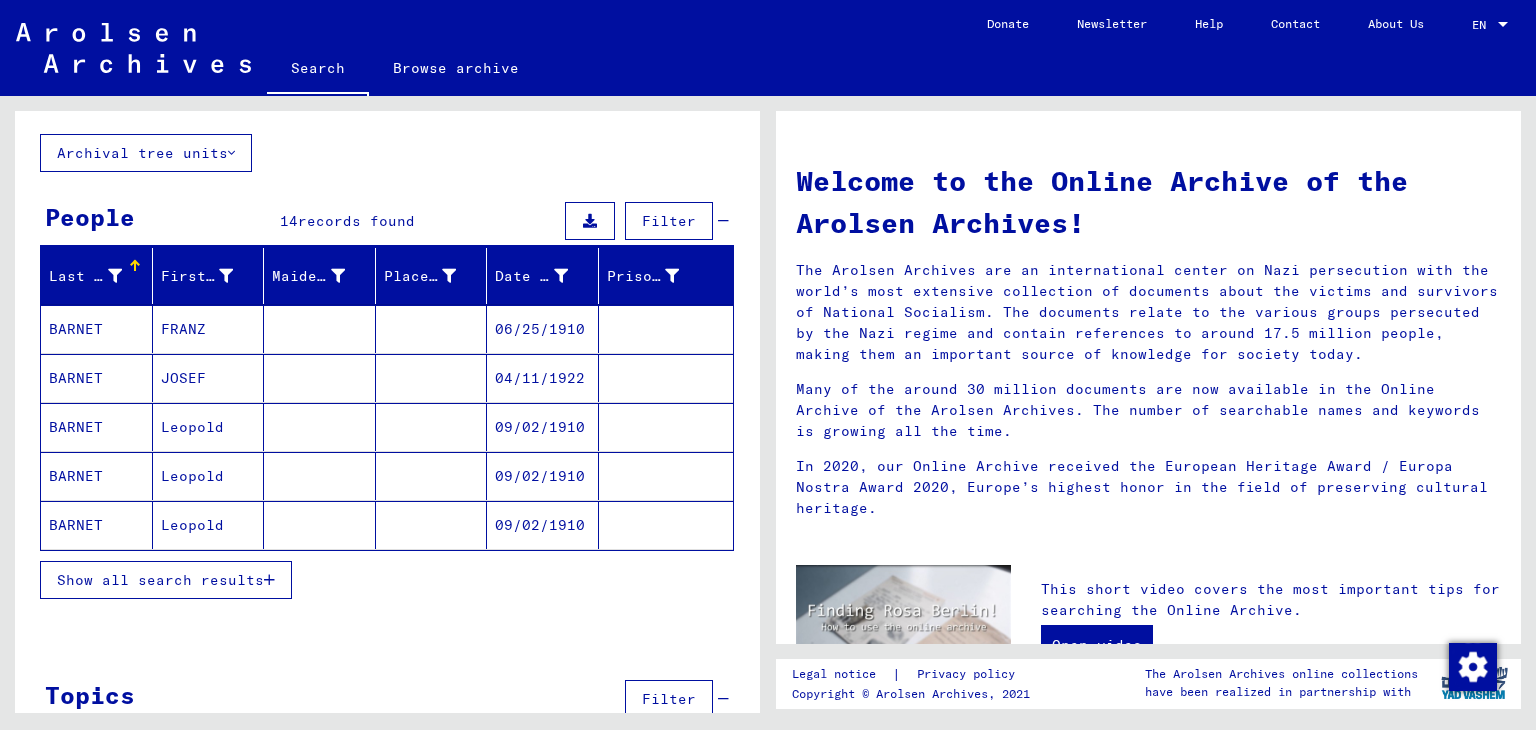 click on "Show all search results" at bounding box center (160, 580) 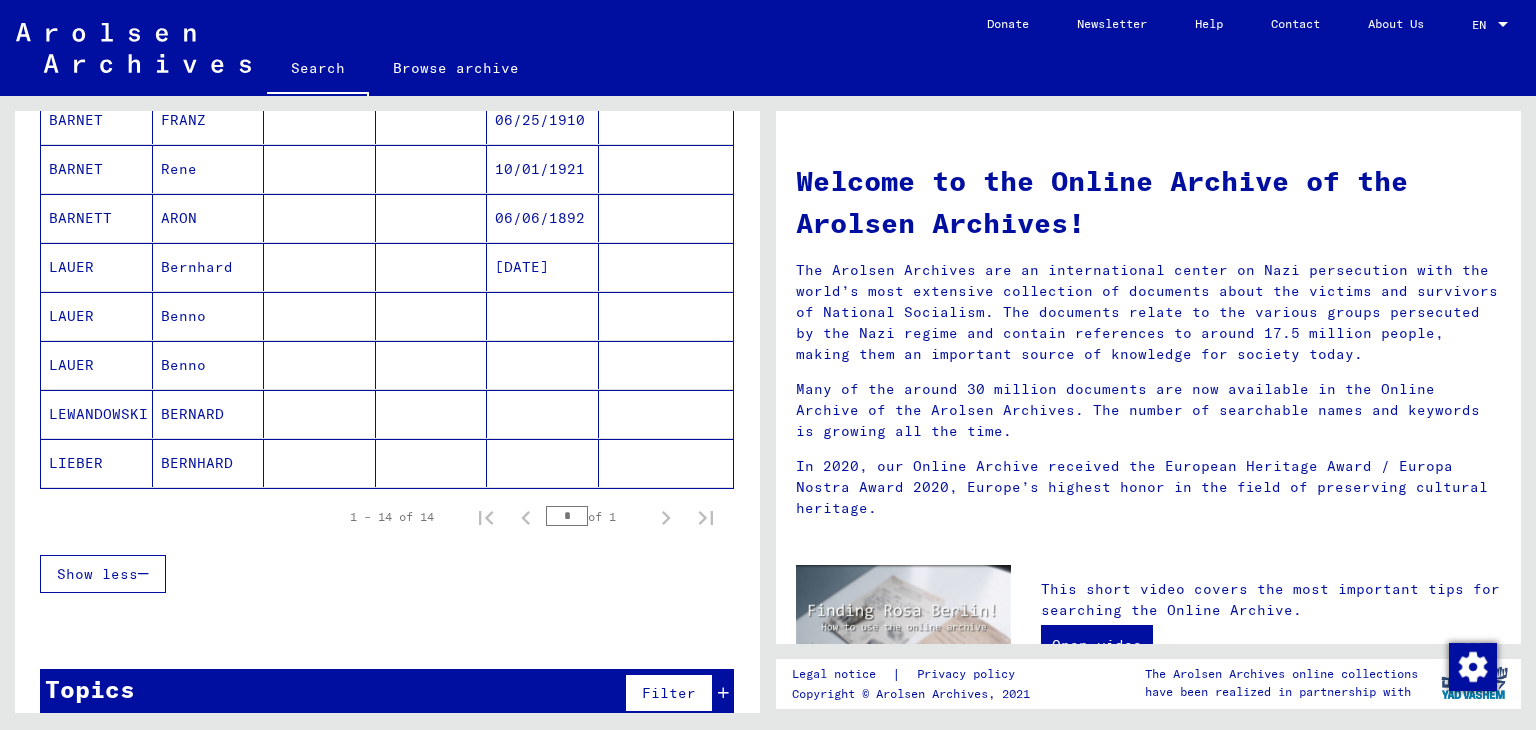 scroll, scrollTop: 599, scrollLeft: 0, axis: vertical 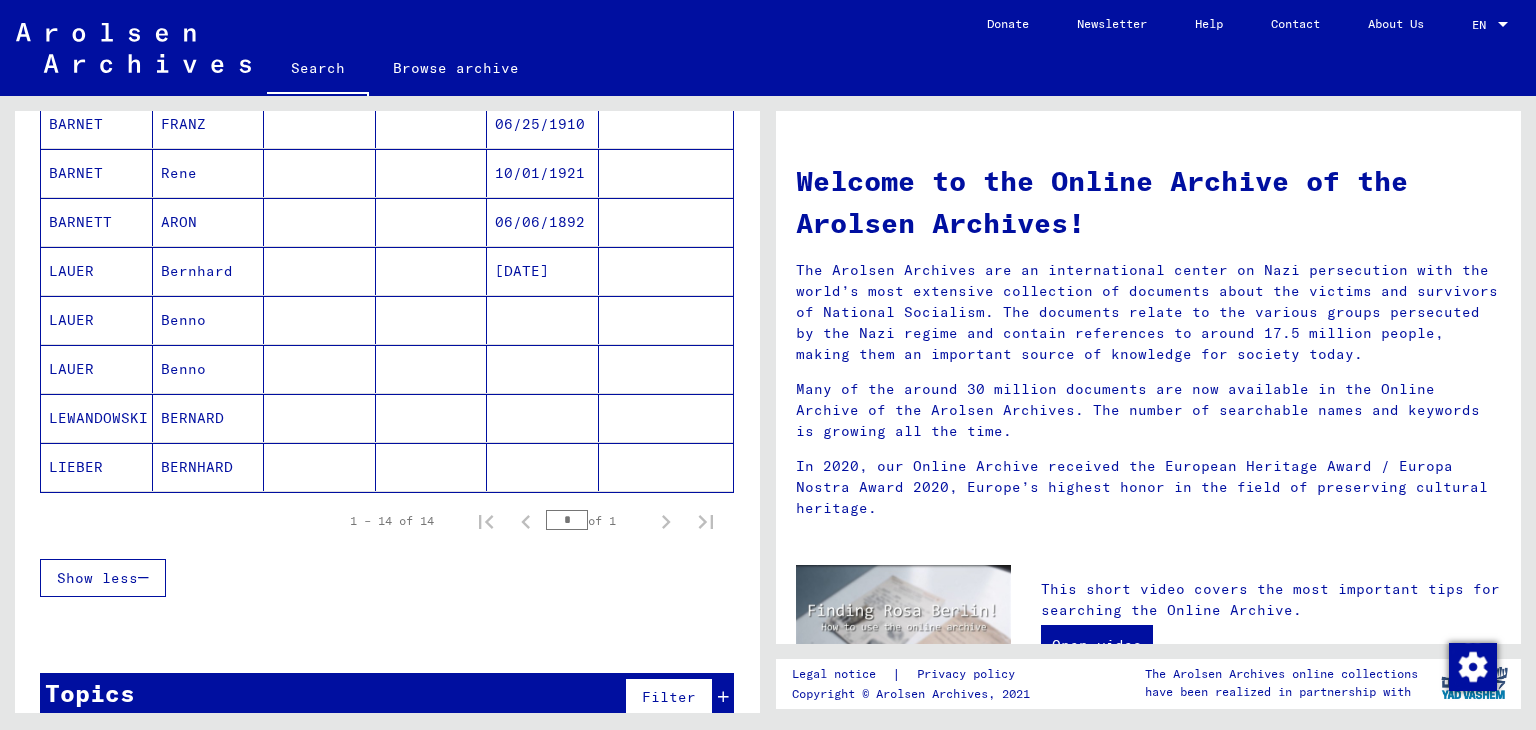 click on "LAUER" at bounding box center (97, 320) 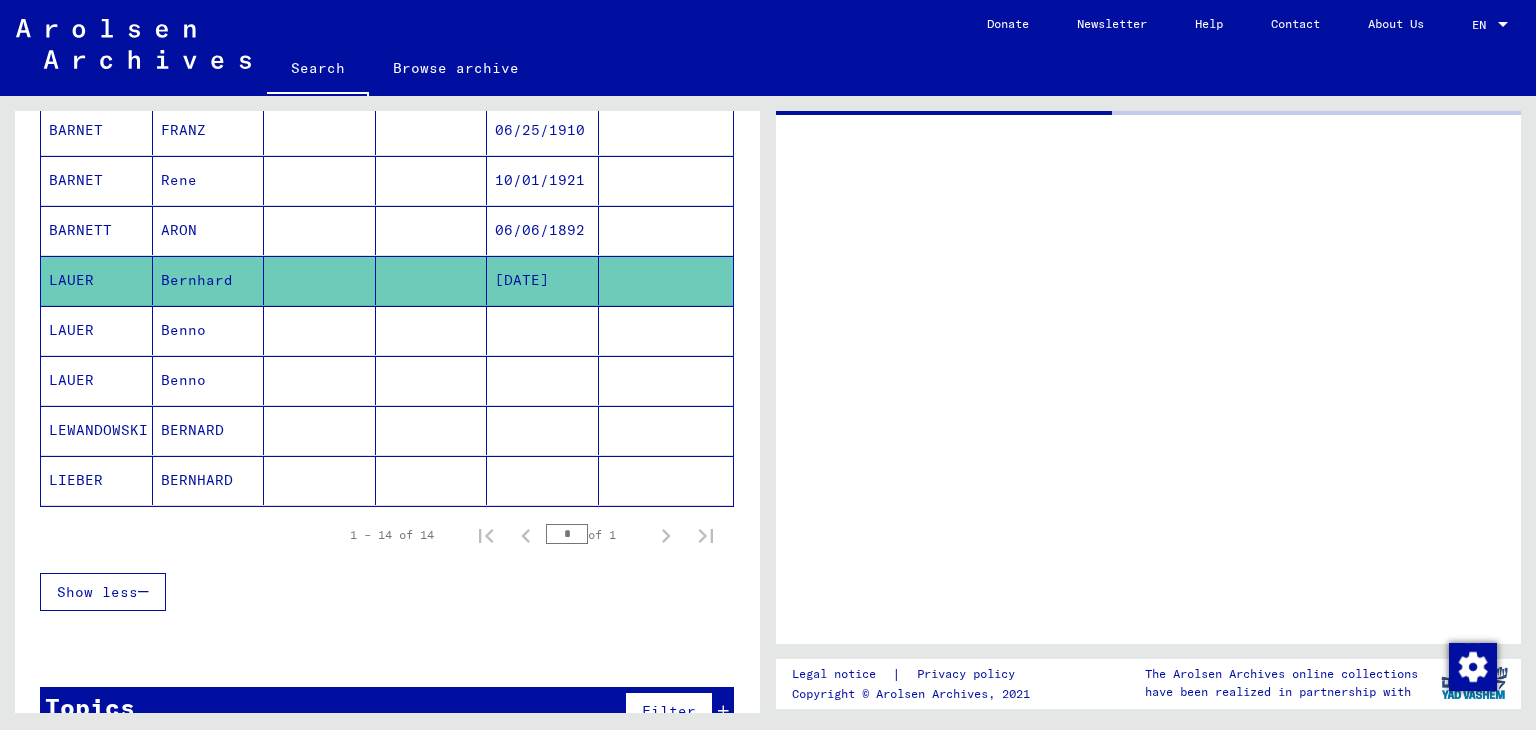 scroll, scrollTop: 604, scrollLeft: 0, axis: vertical 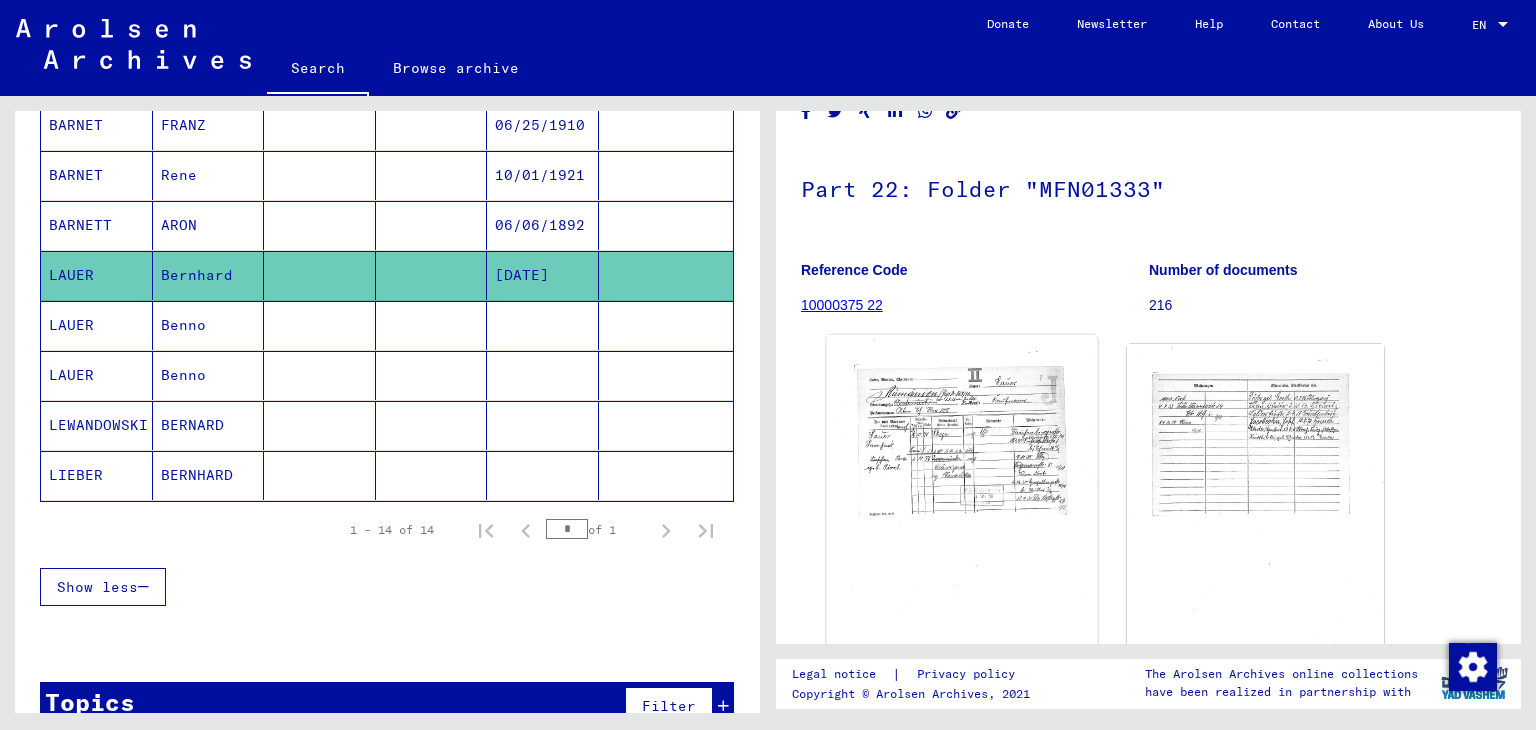 click 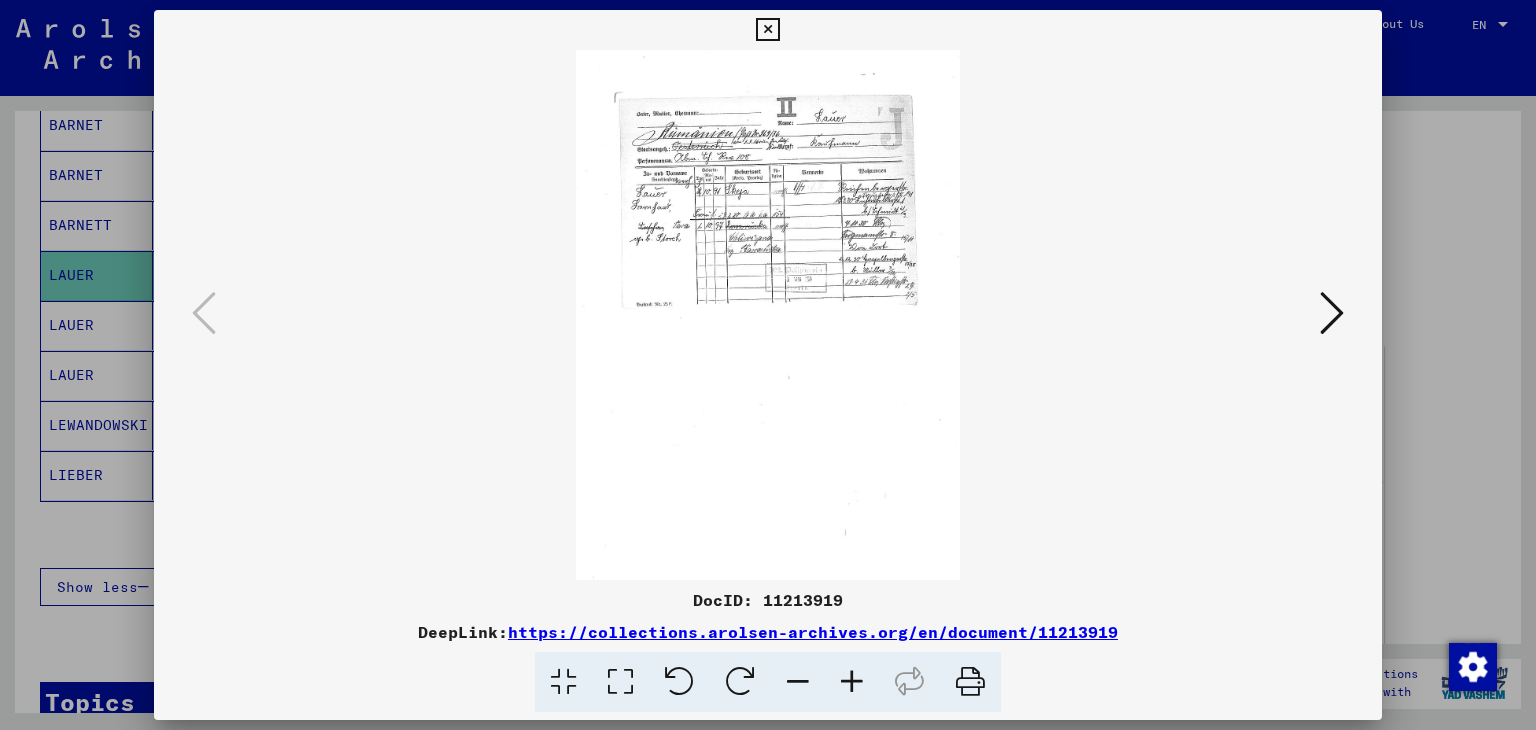 click at bounding box center (970, 682) 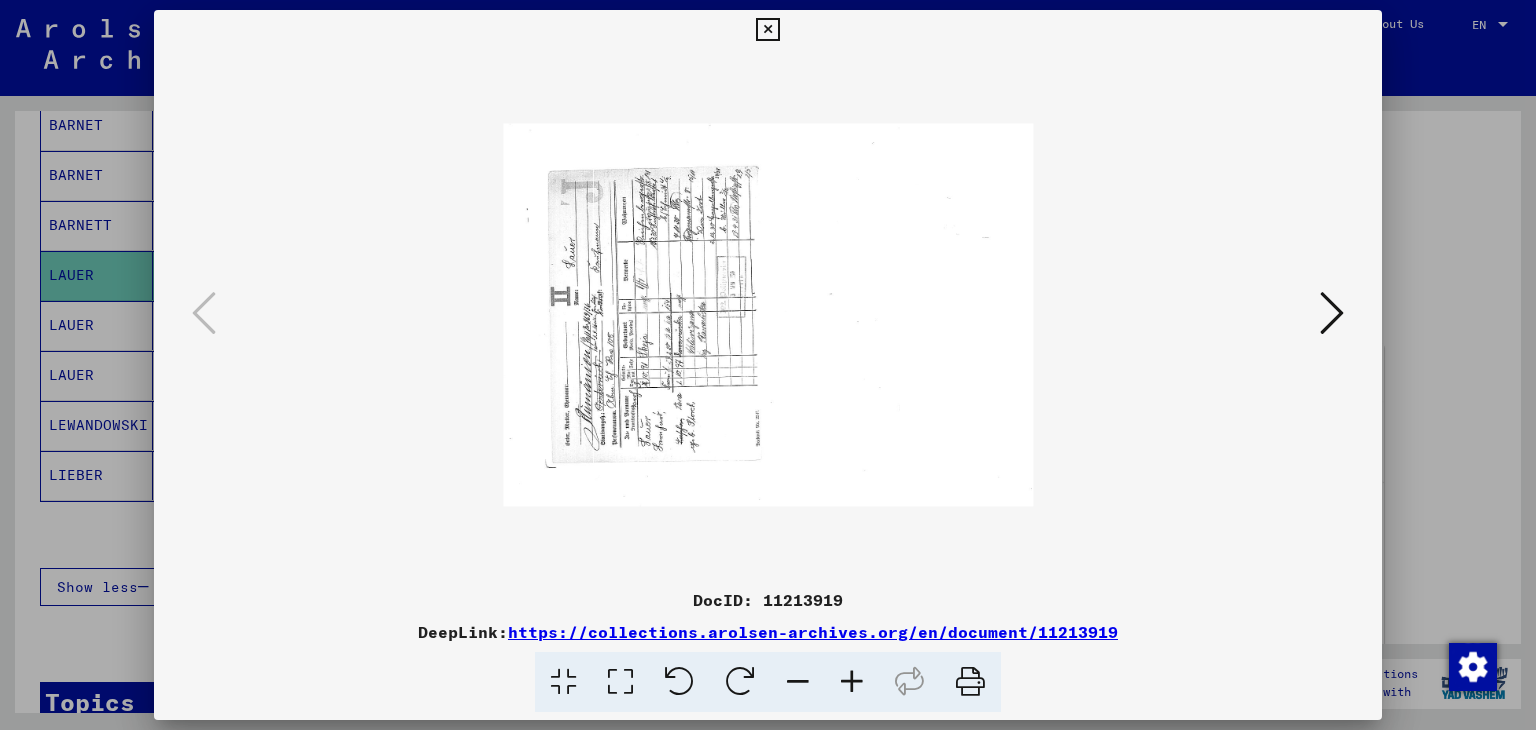 click at bounding box center [740, 682] 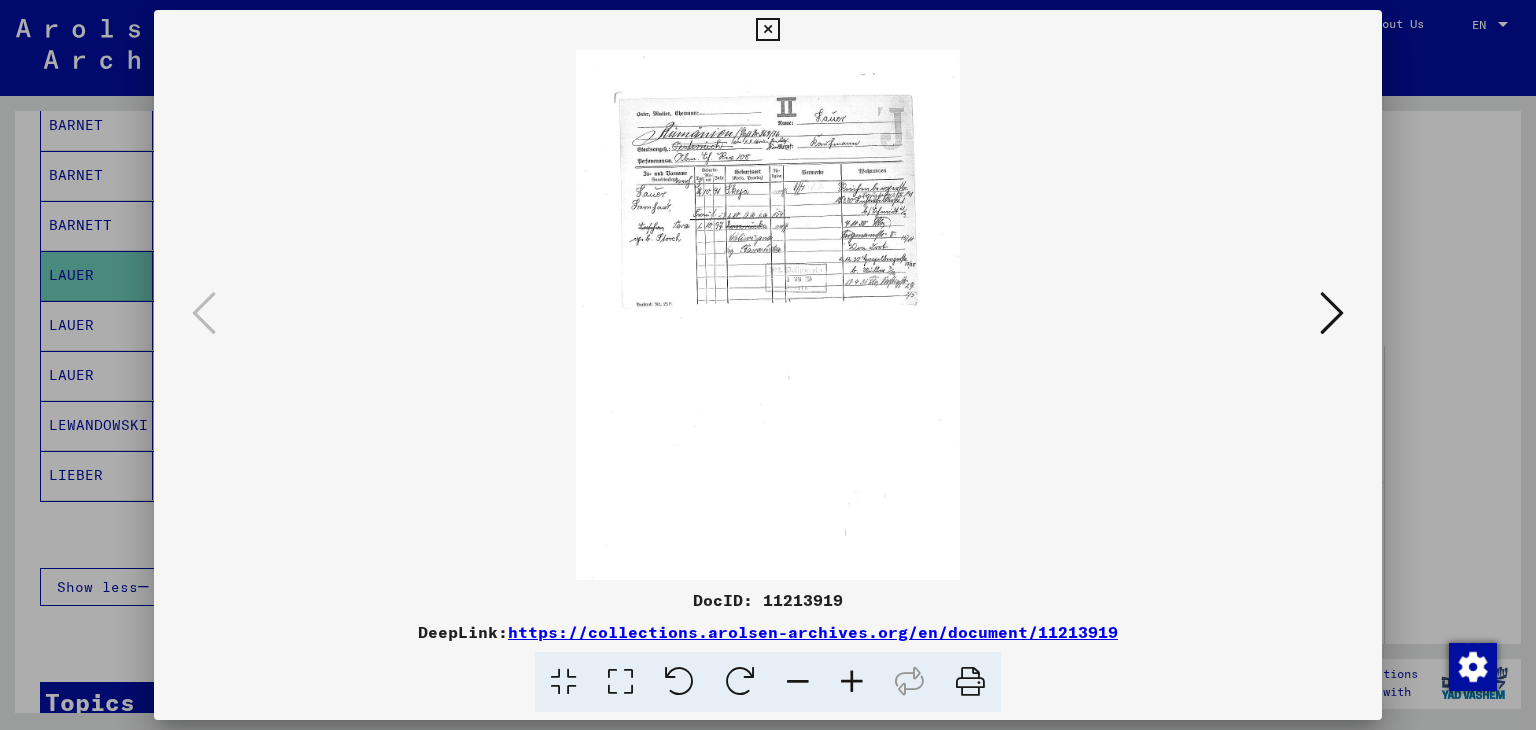 click at bounding box center [1332, 313] 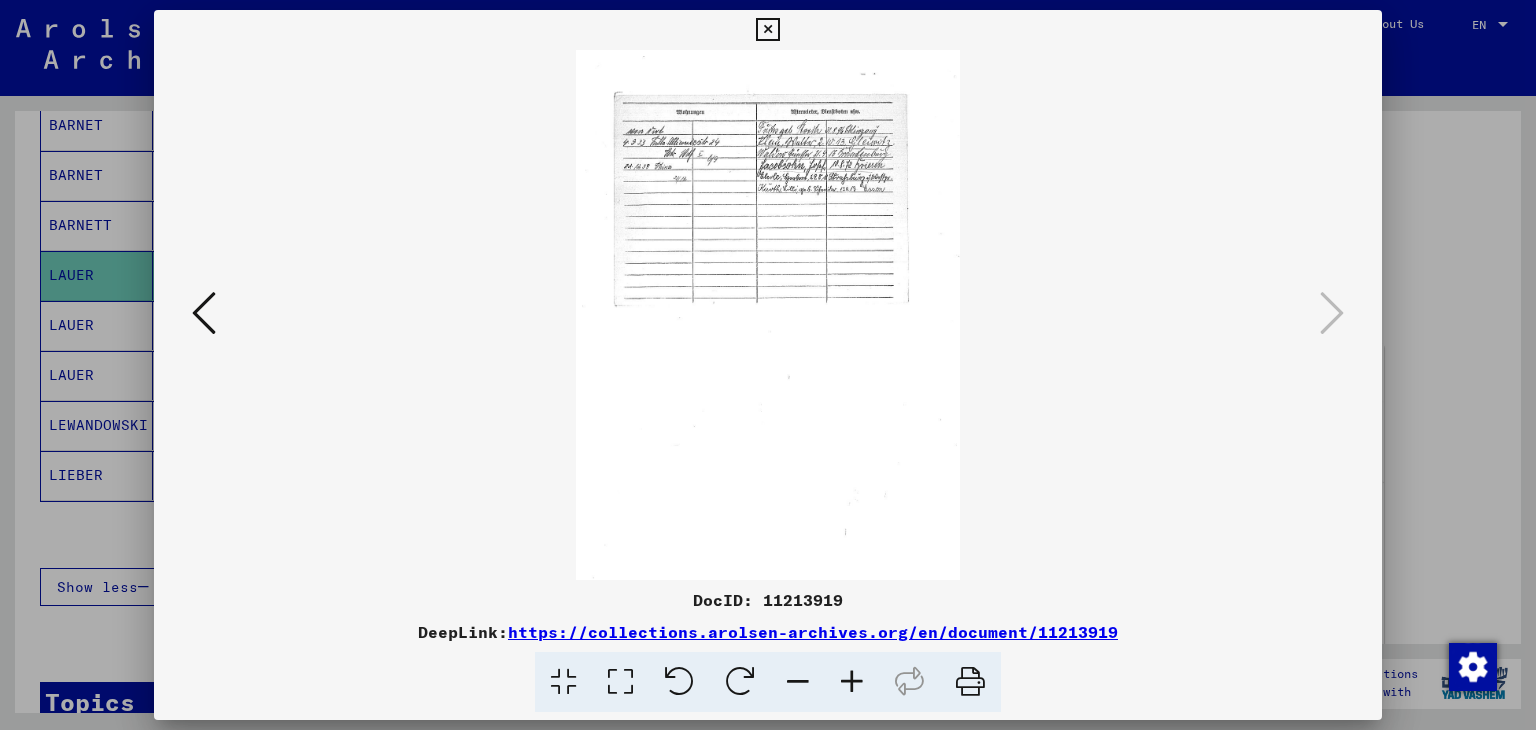 click at bounding box center (204, 313) 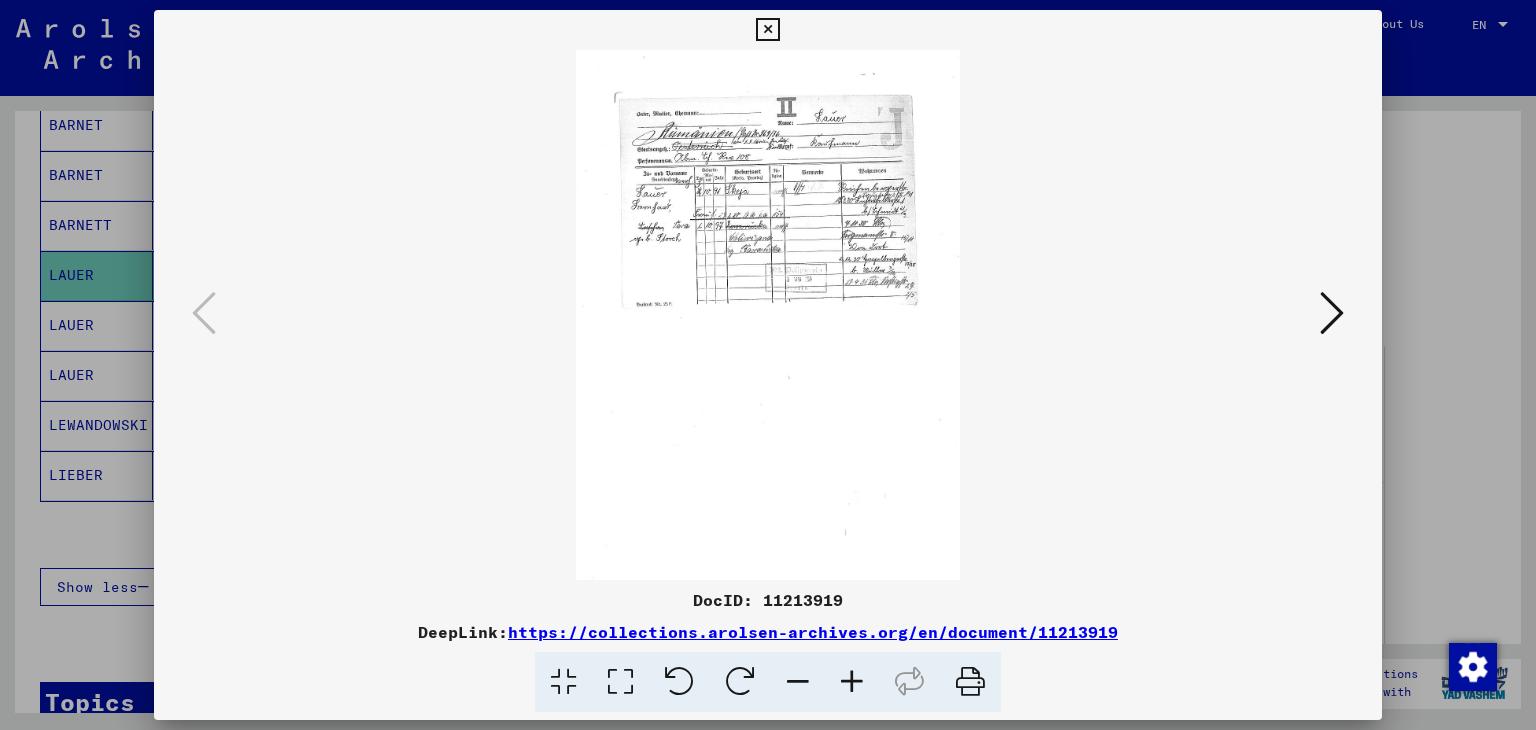click at bounding box center (1332, 313) 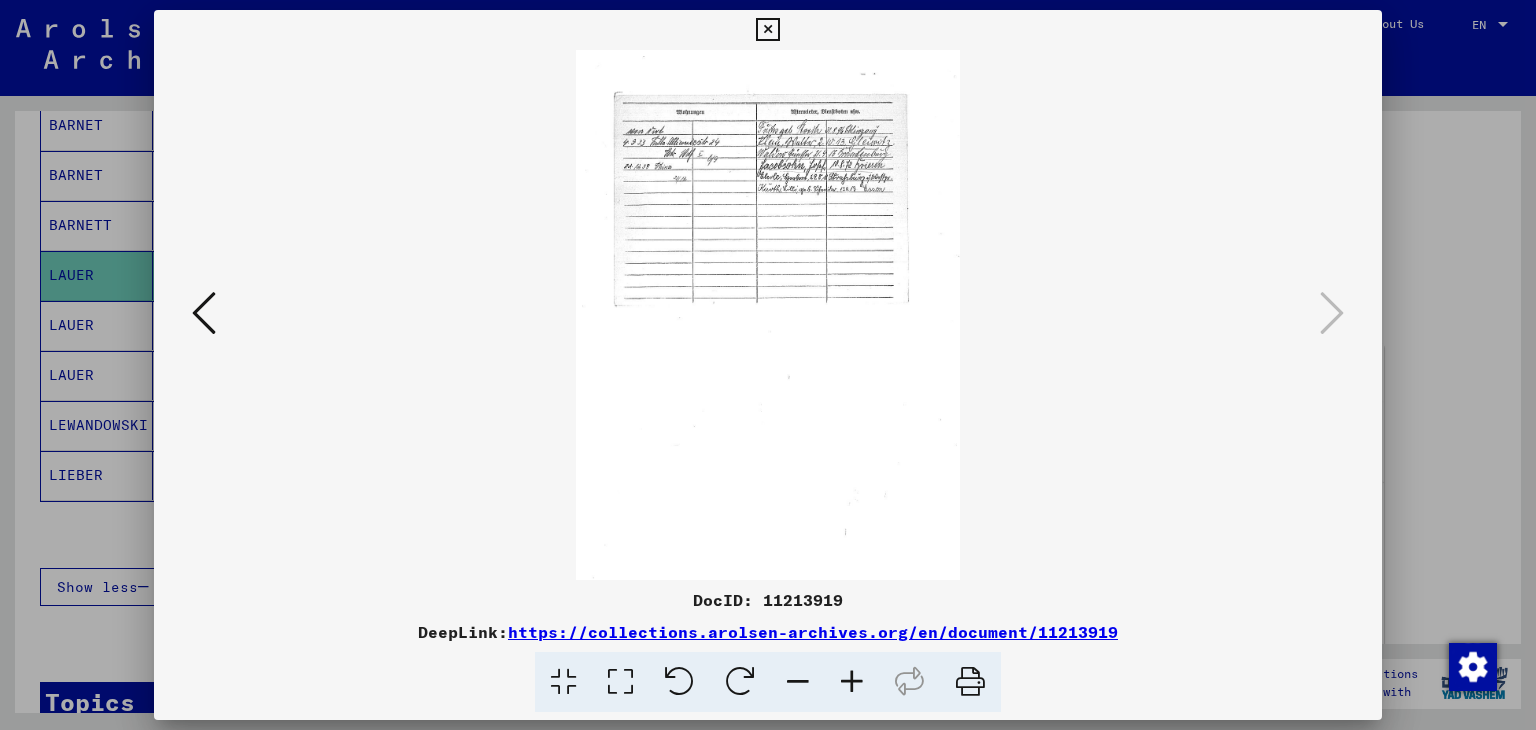 click at bounding box center [970, 682] 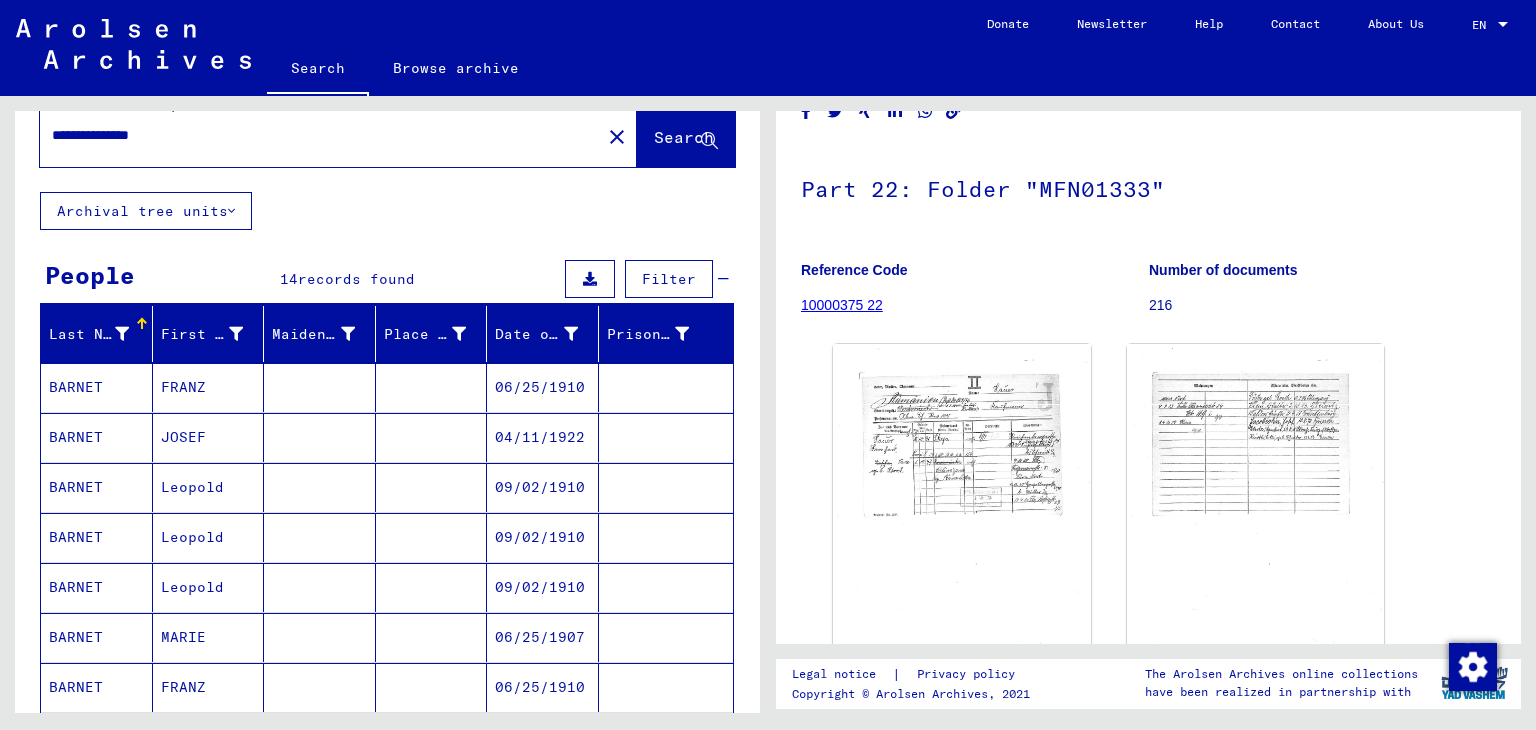 scroll, scrollTop: 0, scrollLeft: 0, axis: both 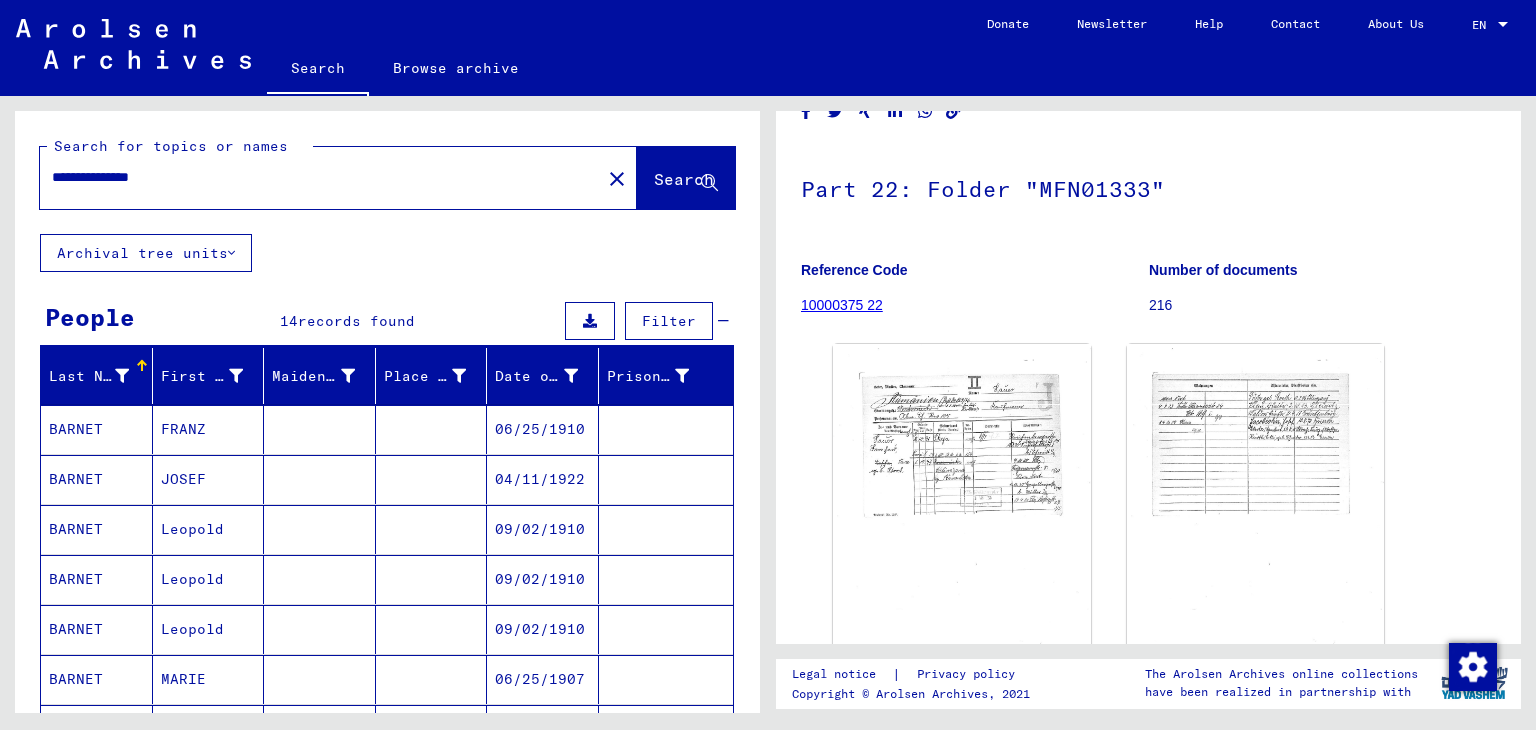 click on "**********" 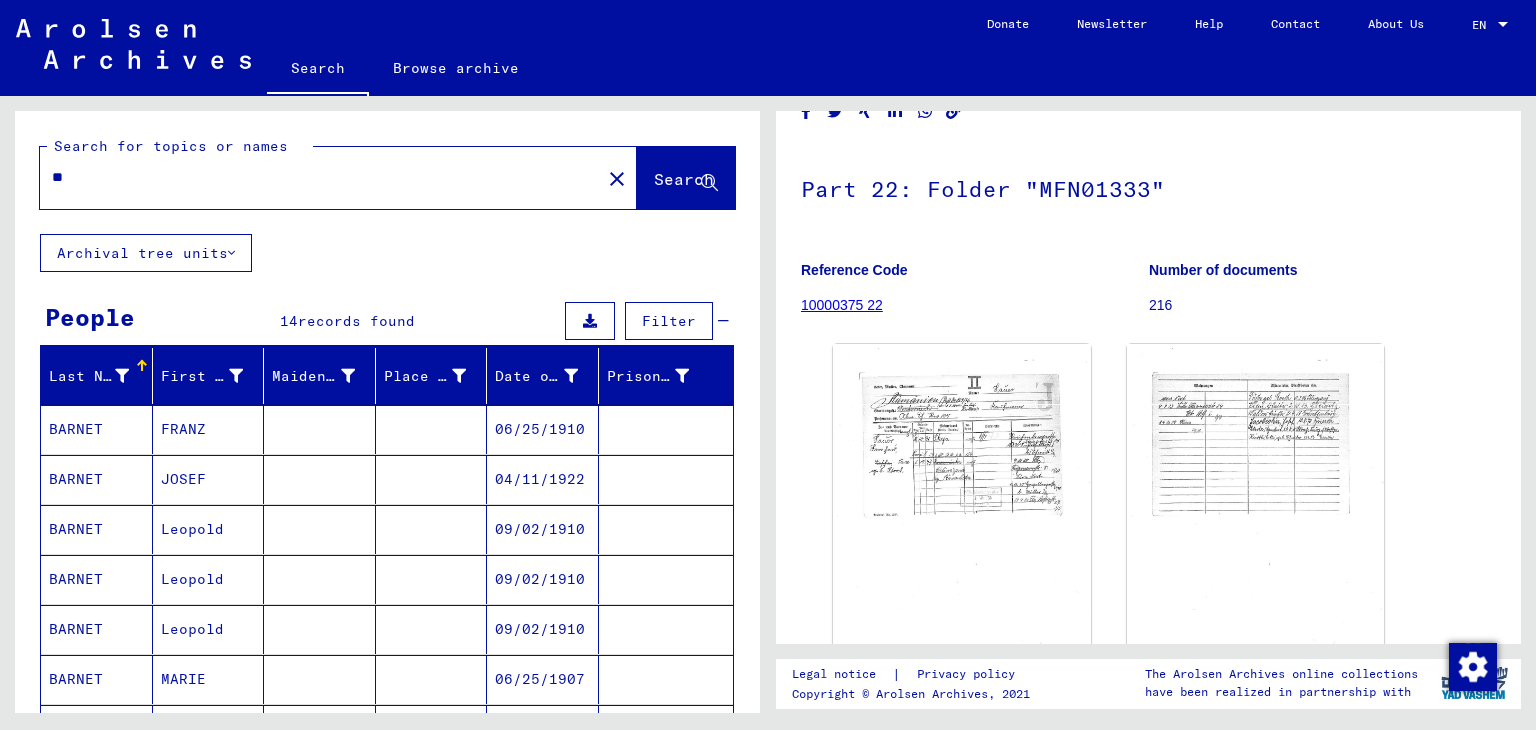 type on "*" 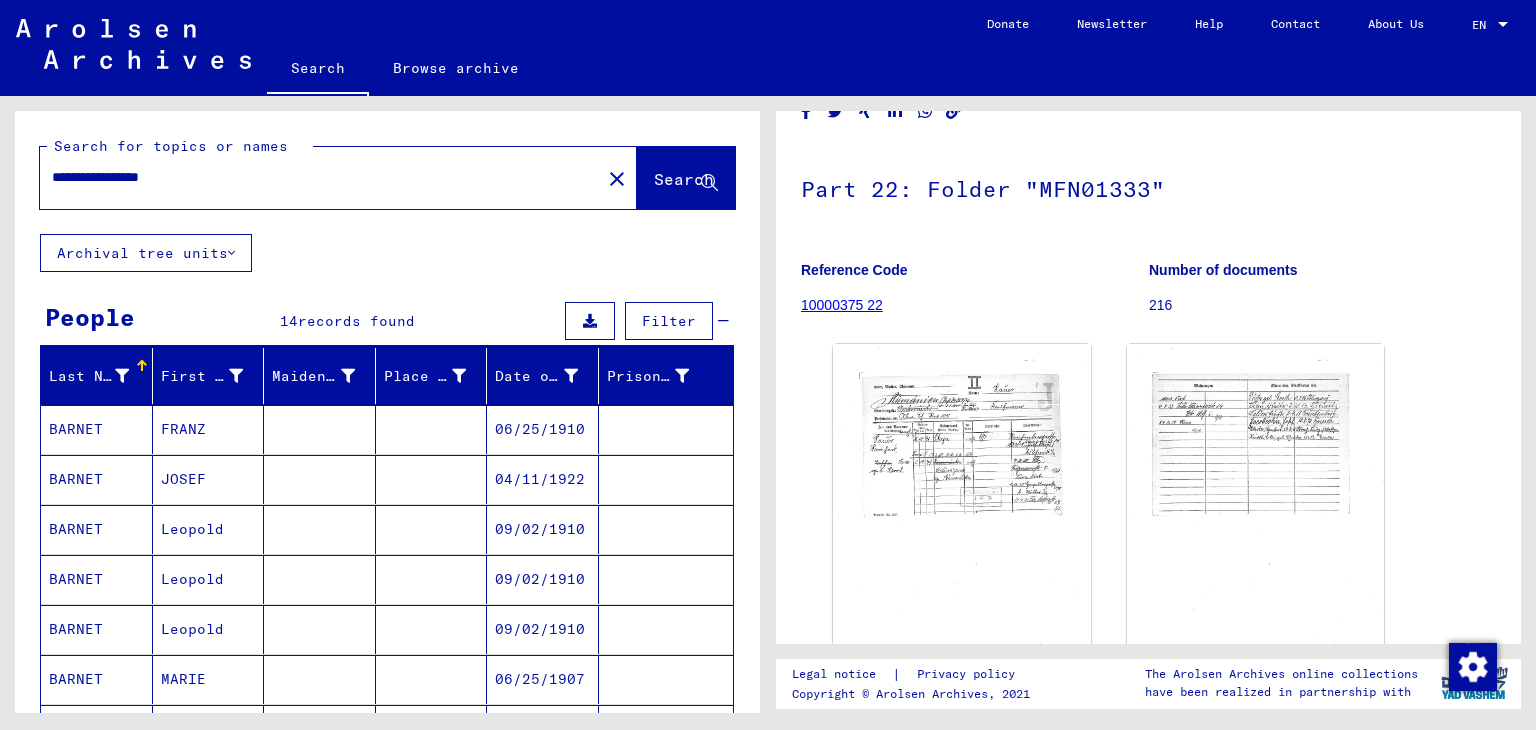 type on "**********" 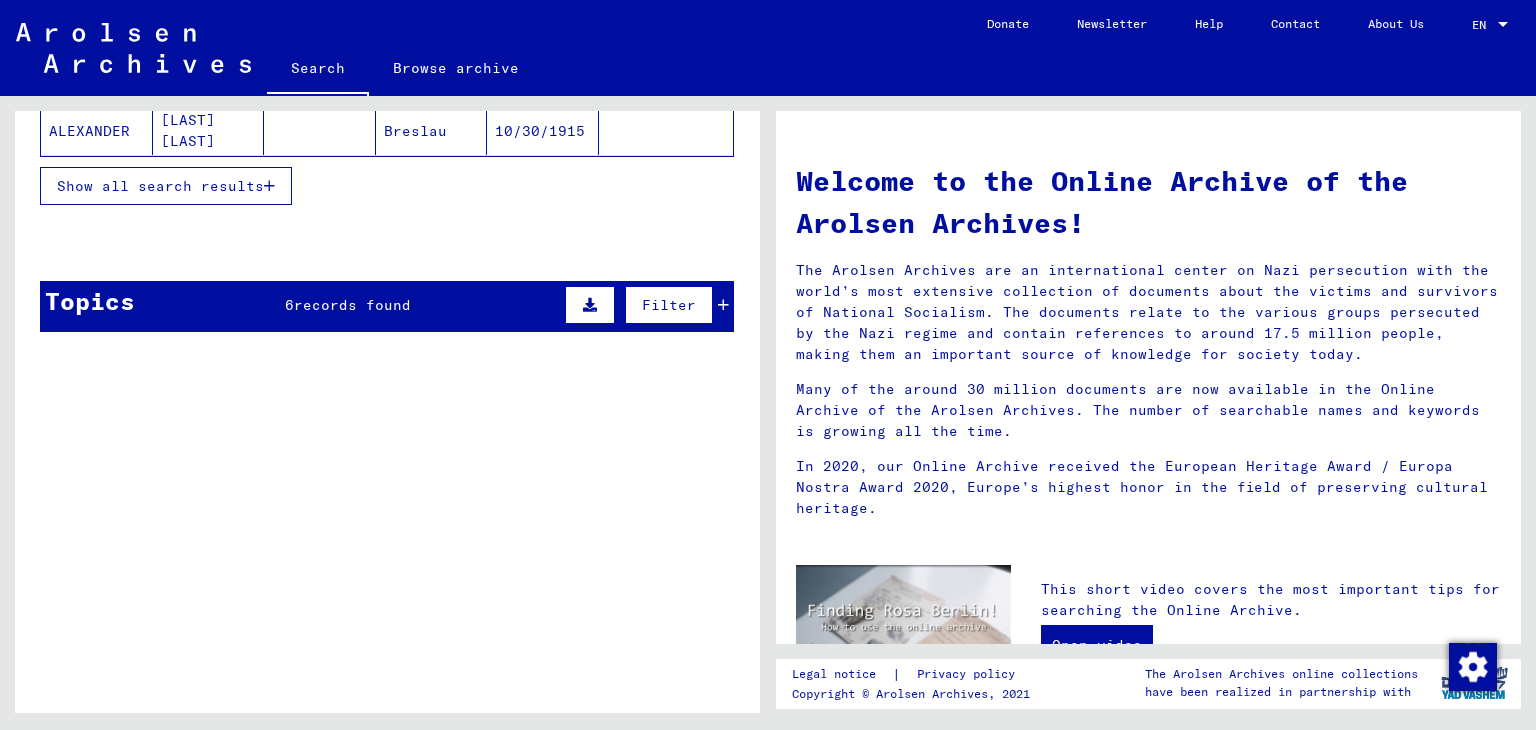 scroll, scrollTop: 542, scrollLeft: 0, axis: vertical 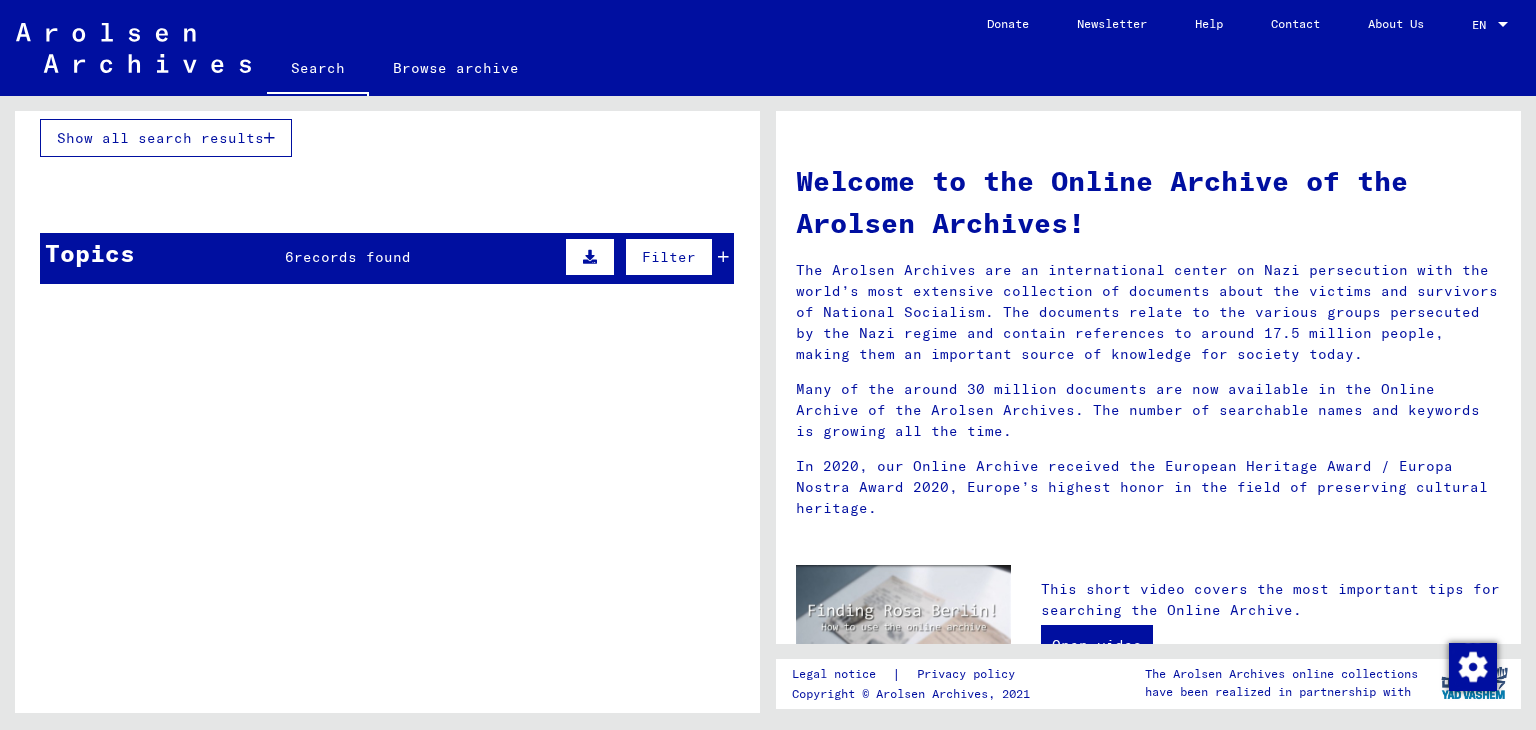 click on "Show all search results" at bounding box center [160, 138] 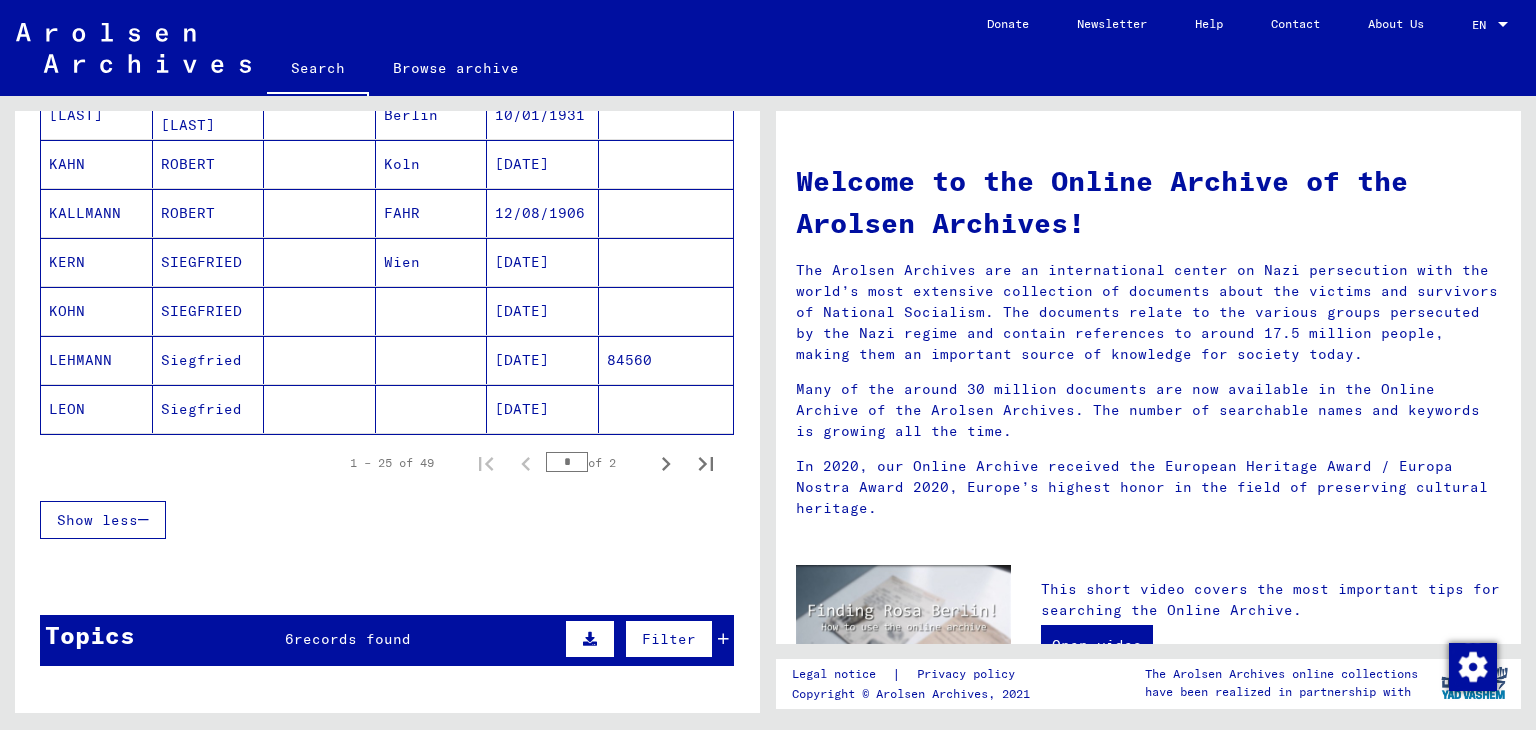 scroll, scrollTop: 1192, scrollLeft: 0, axis: vertical 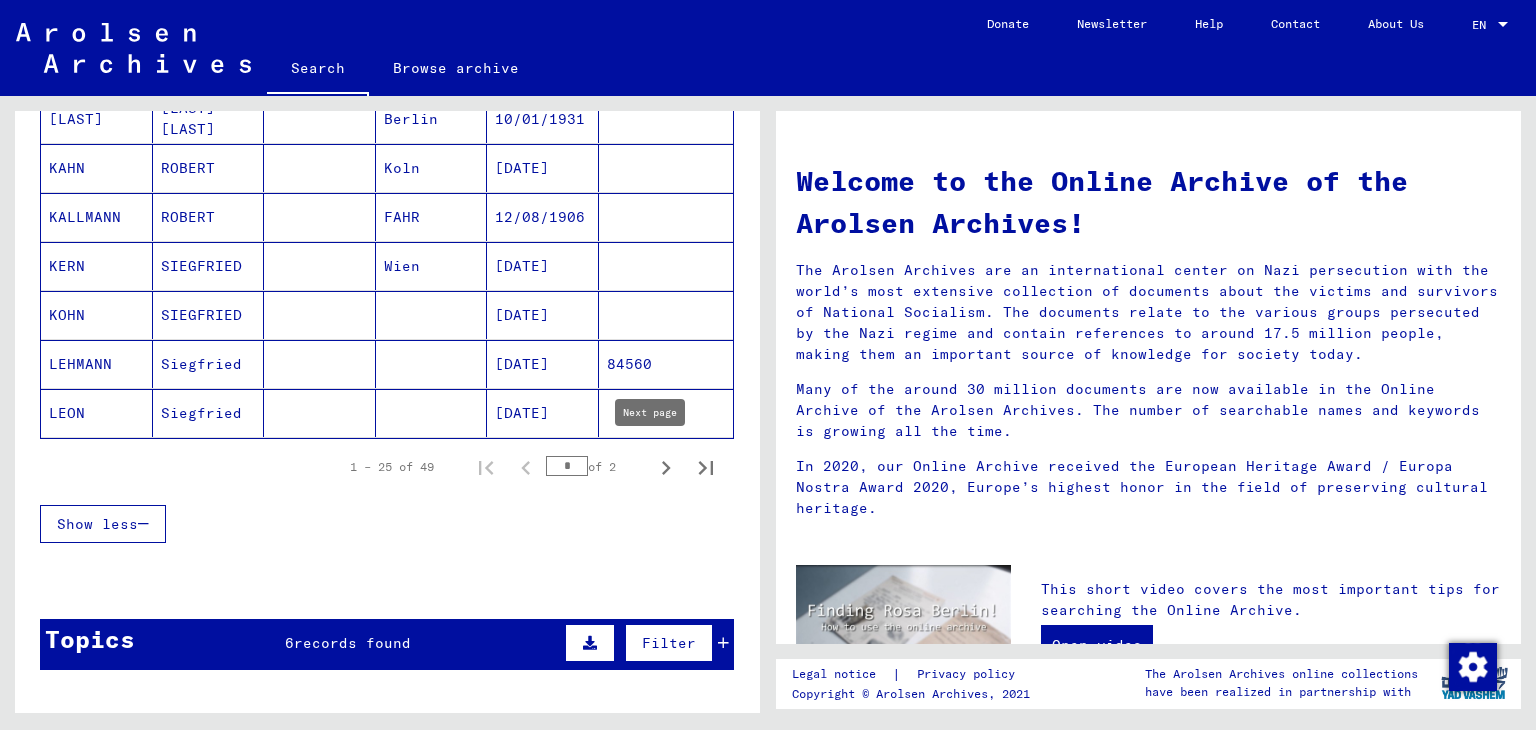 click 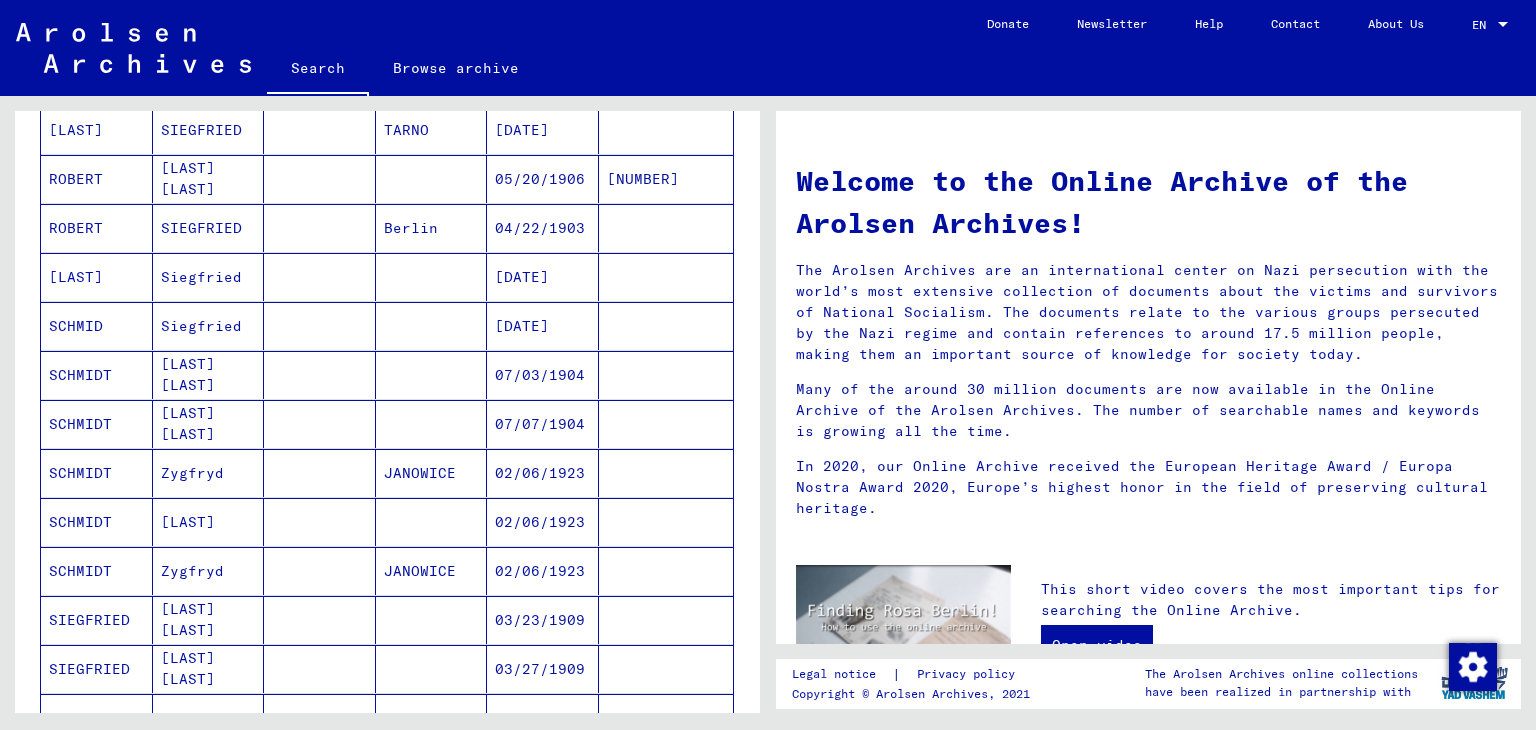scroll, scrollTop: 520, scrollLeft: 0, axis: vertical 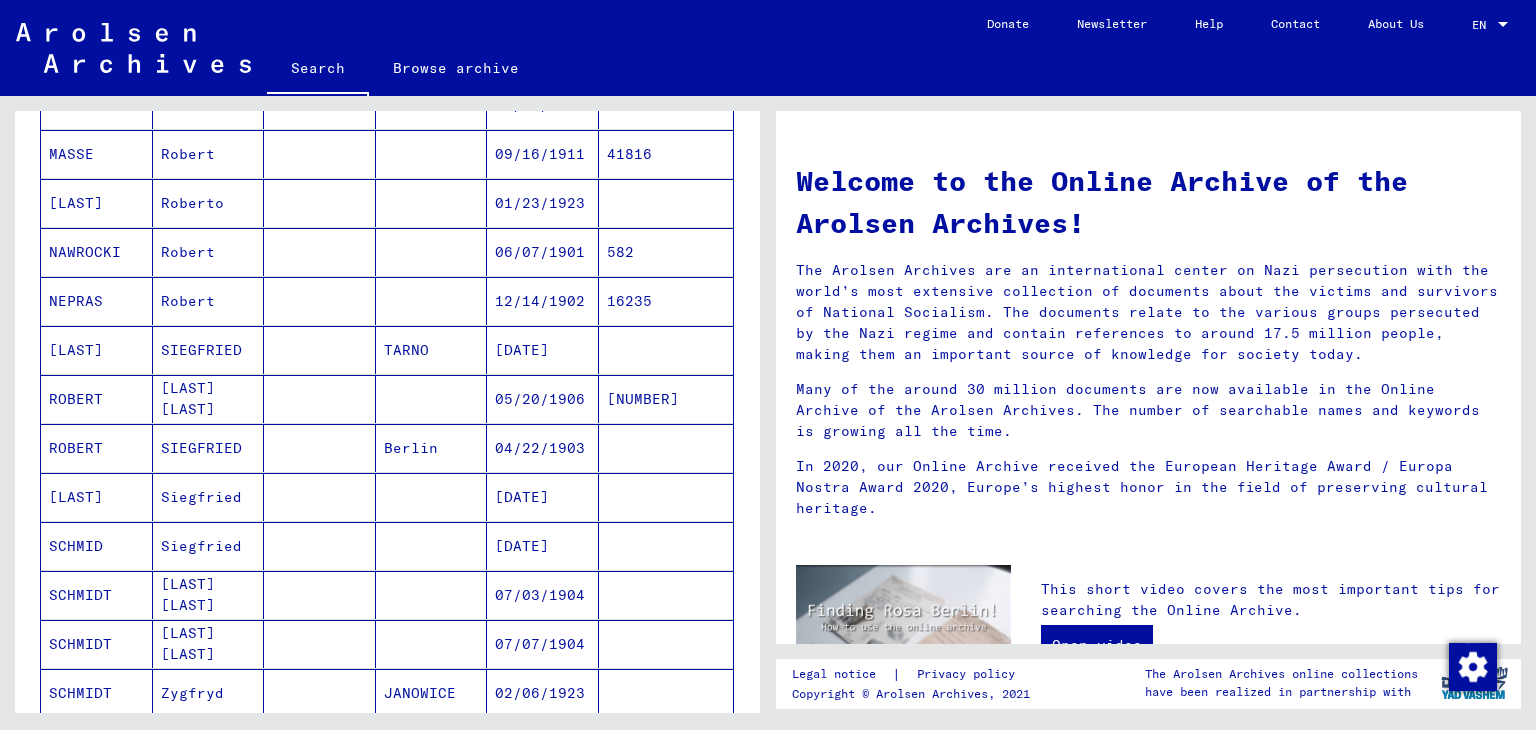 click on "ROBERT" at bounding box center [97, 497] 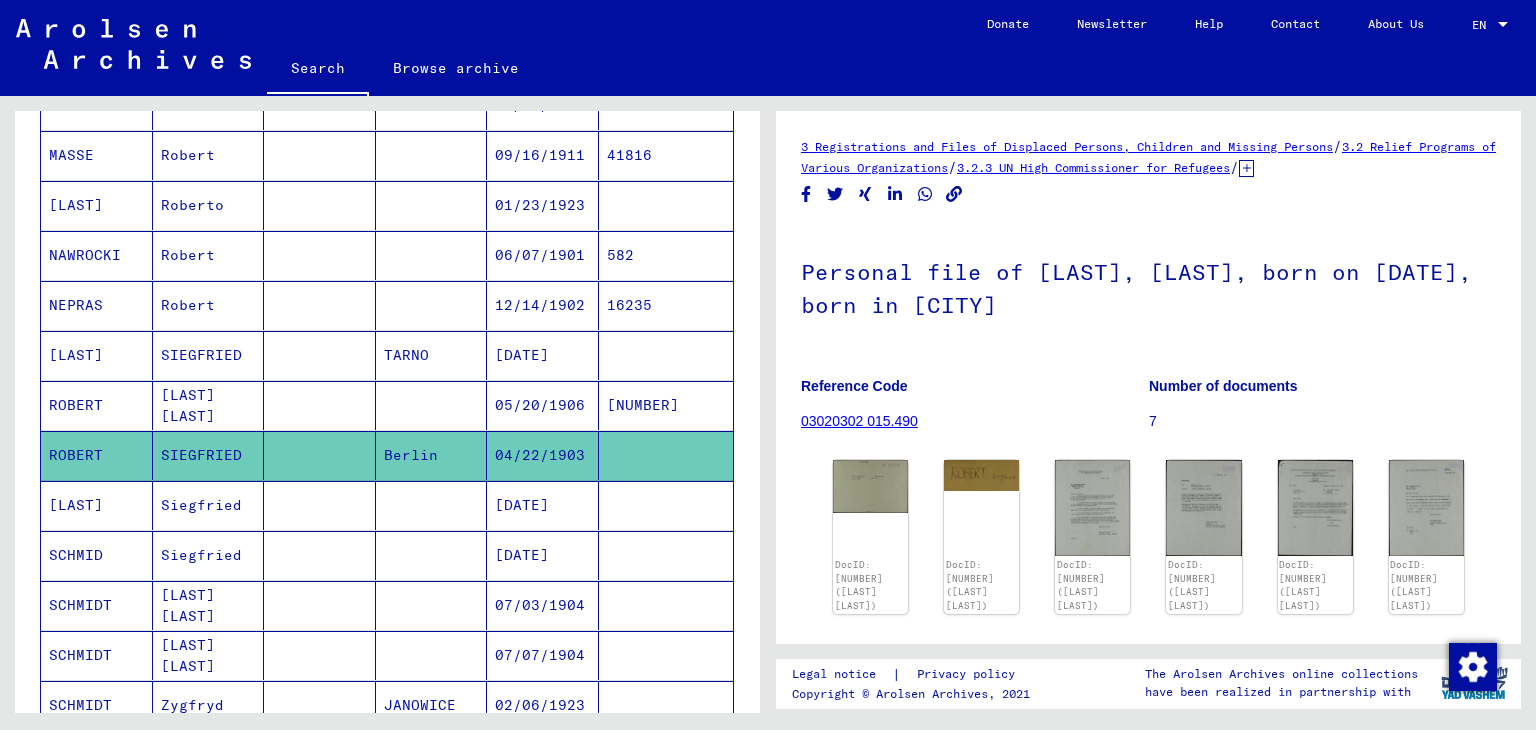 scroll, scrollTop: 0, scrollLeft: 0, axis: both 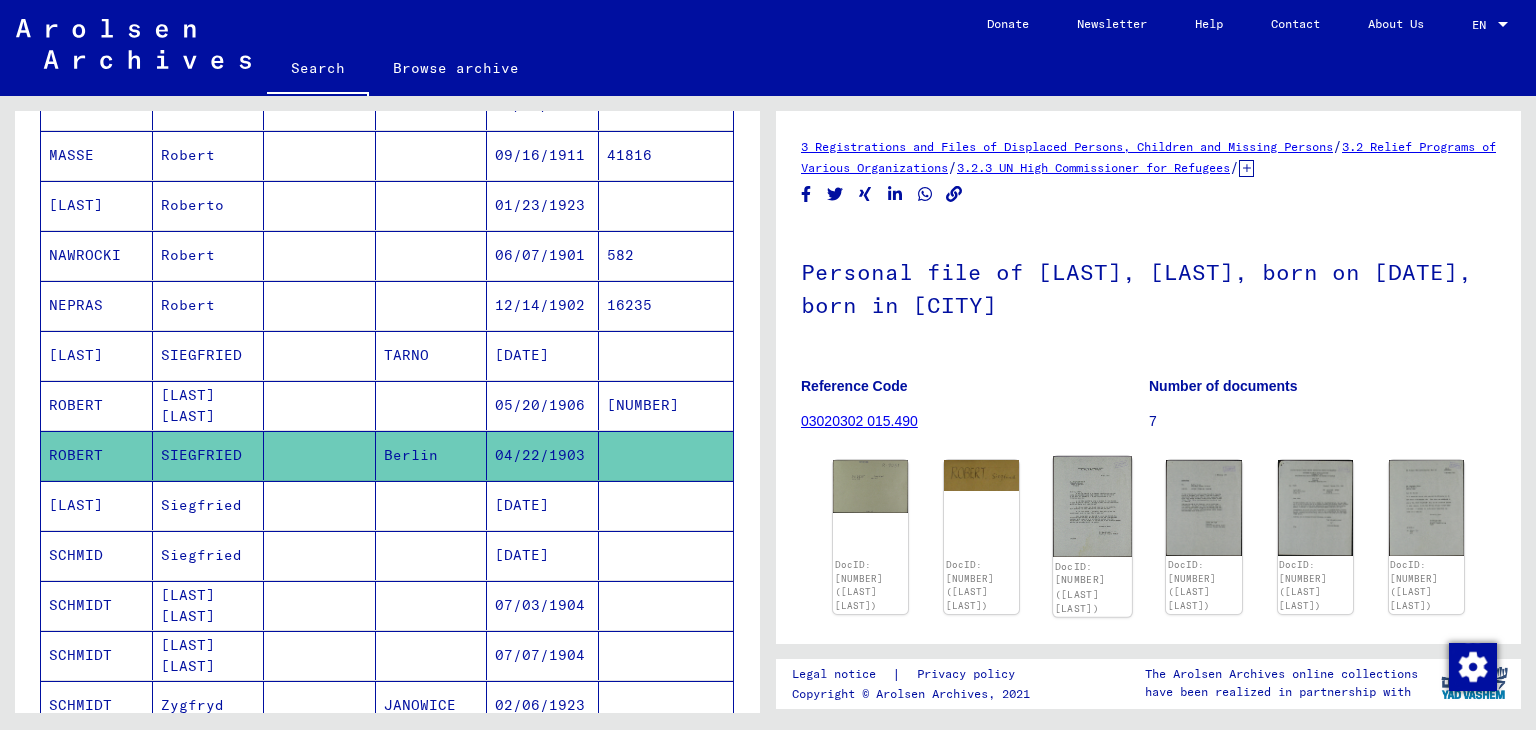click 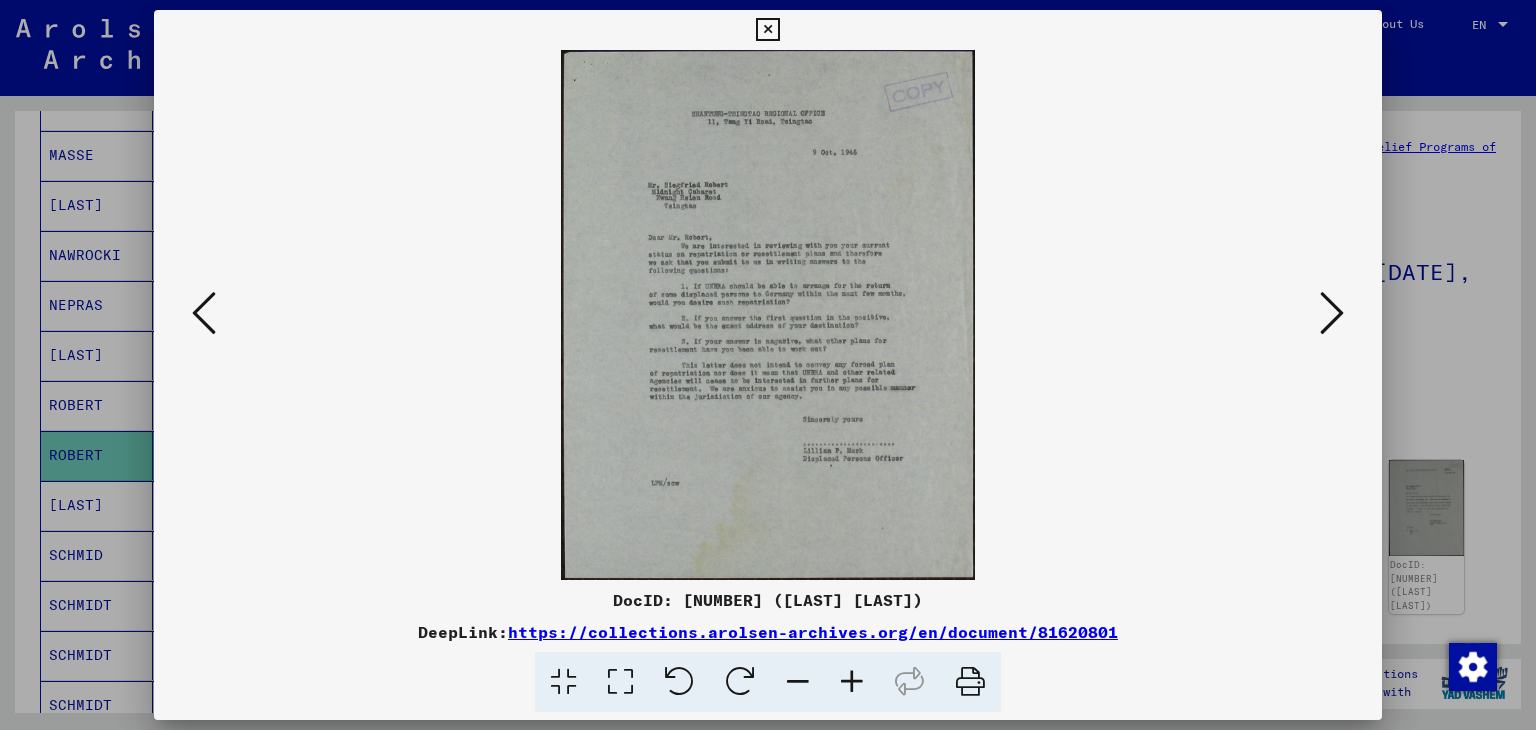 click at bounding box center [970, 682] 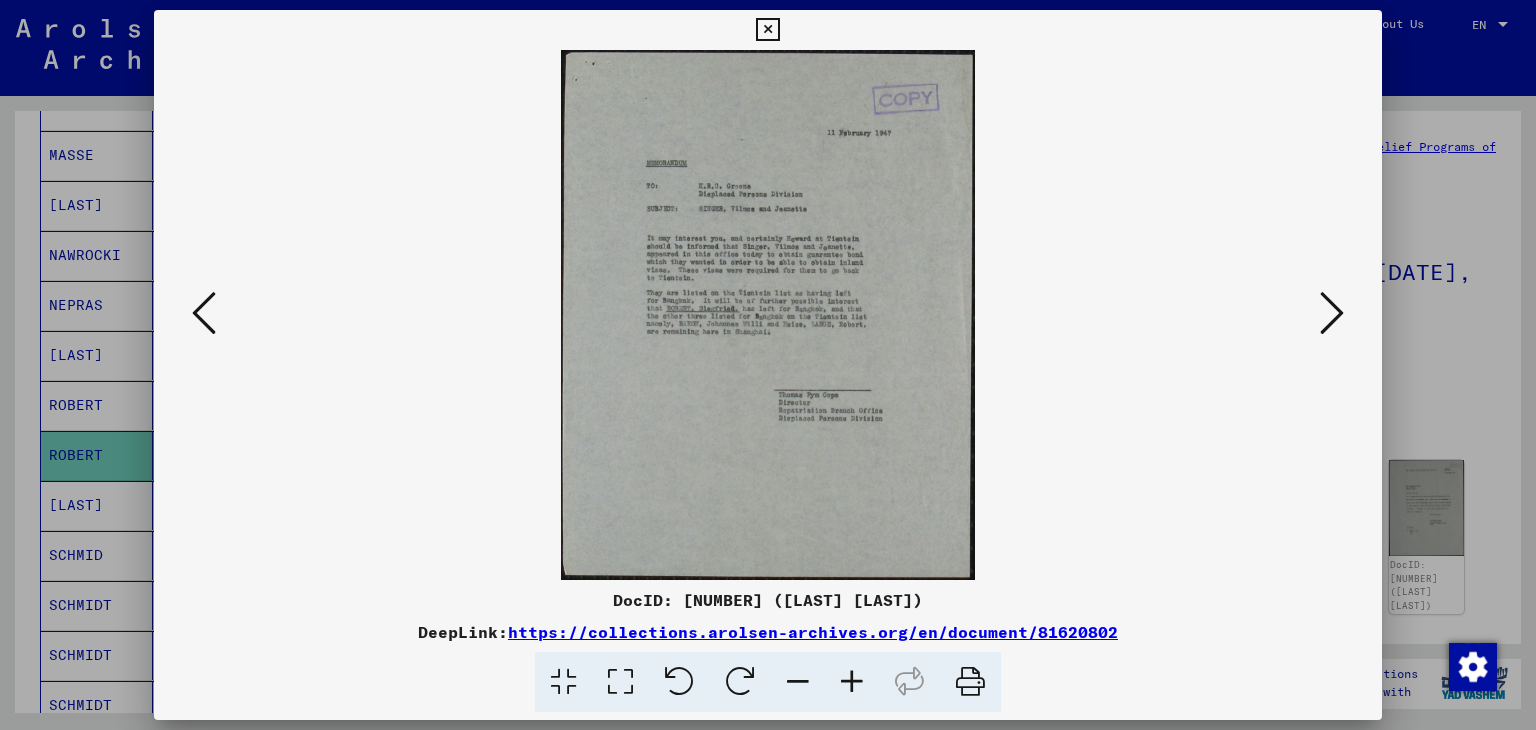 click at bounding box center [970, 682] 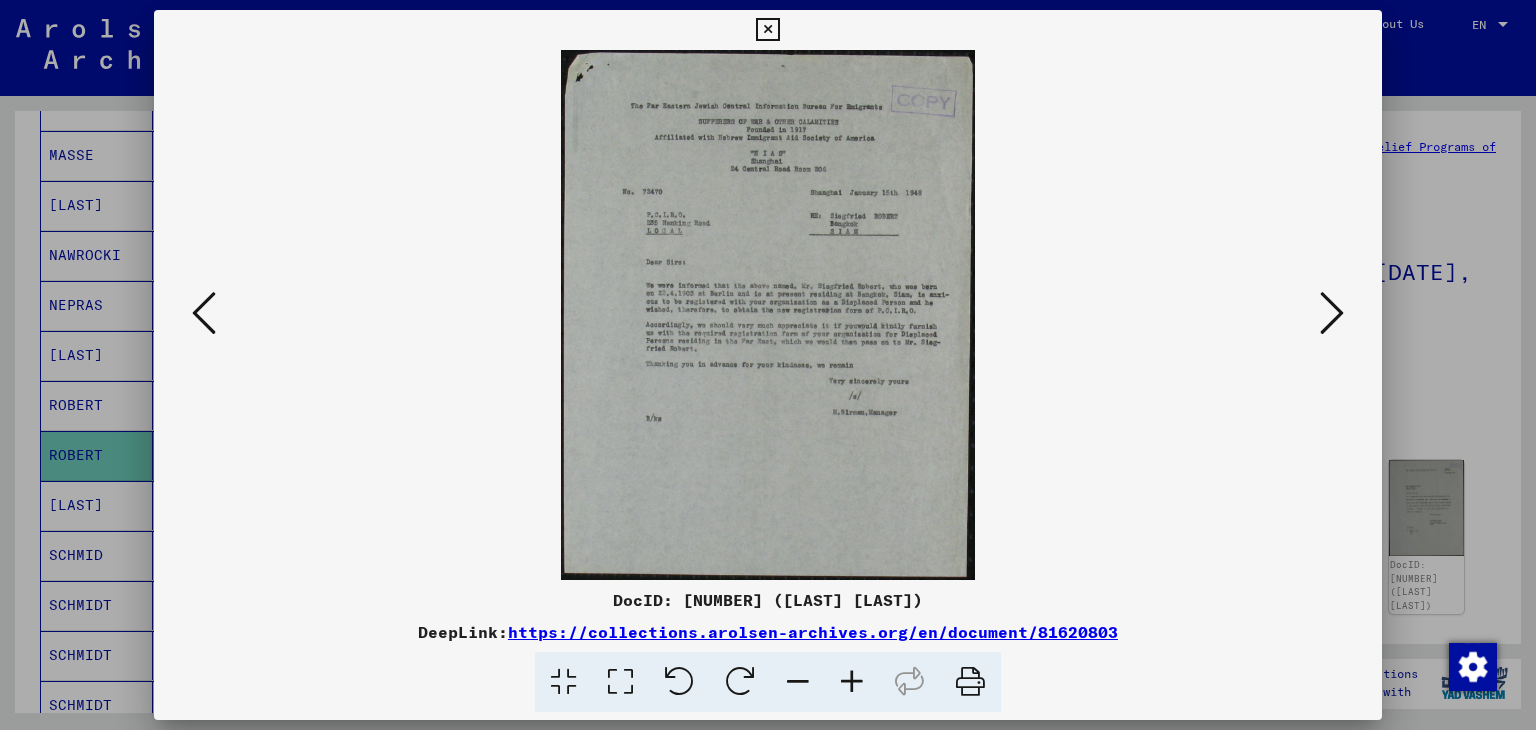 drag, startPoint x: 971, startPoint y: 684, endPoint x: 1070, endPoint y: 317, distance: 380.1184 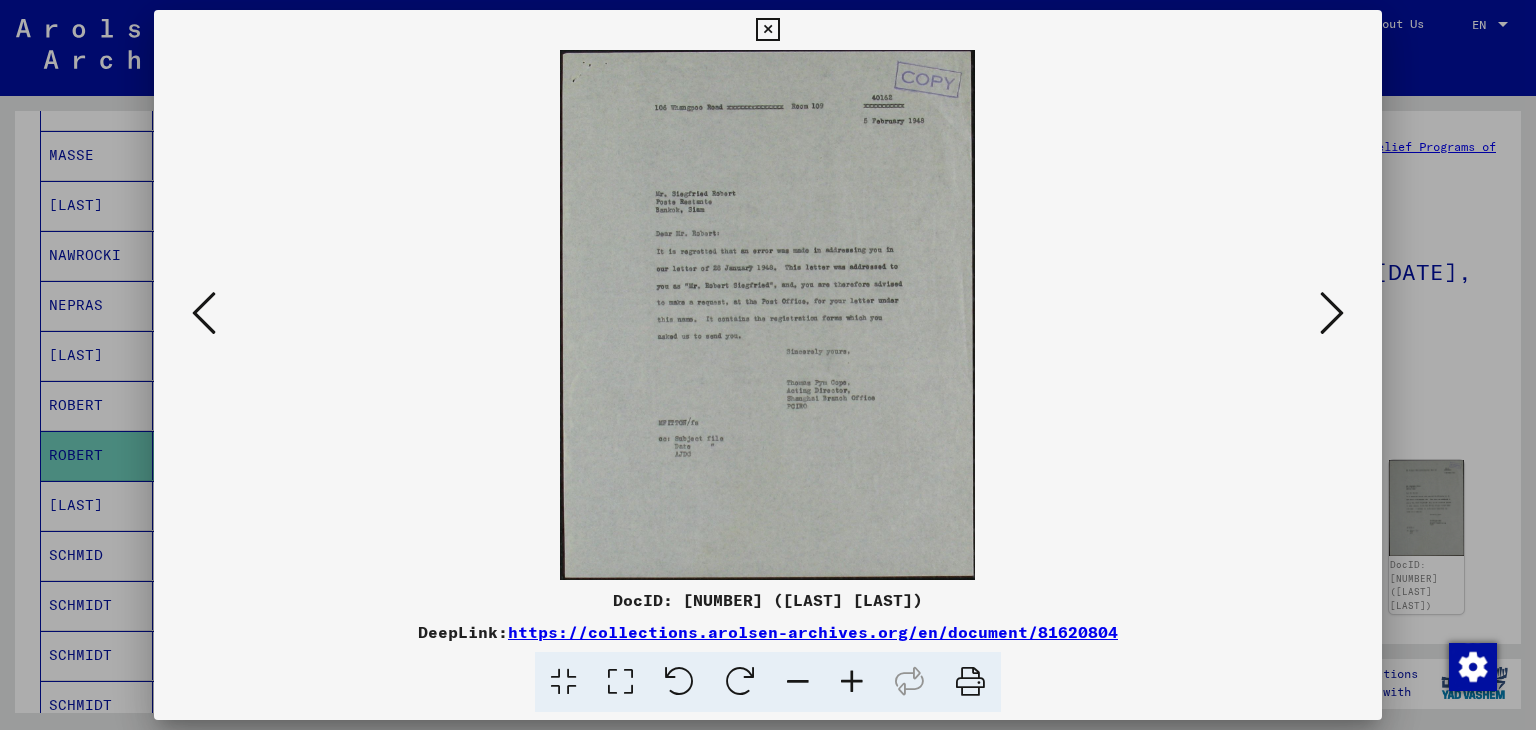 click at bounding box center [970, 682] 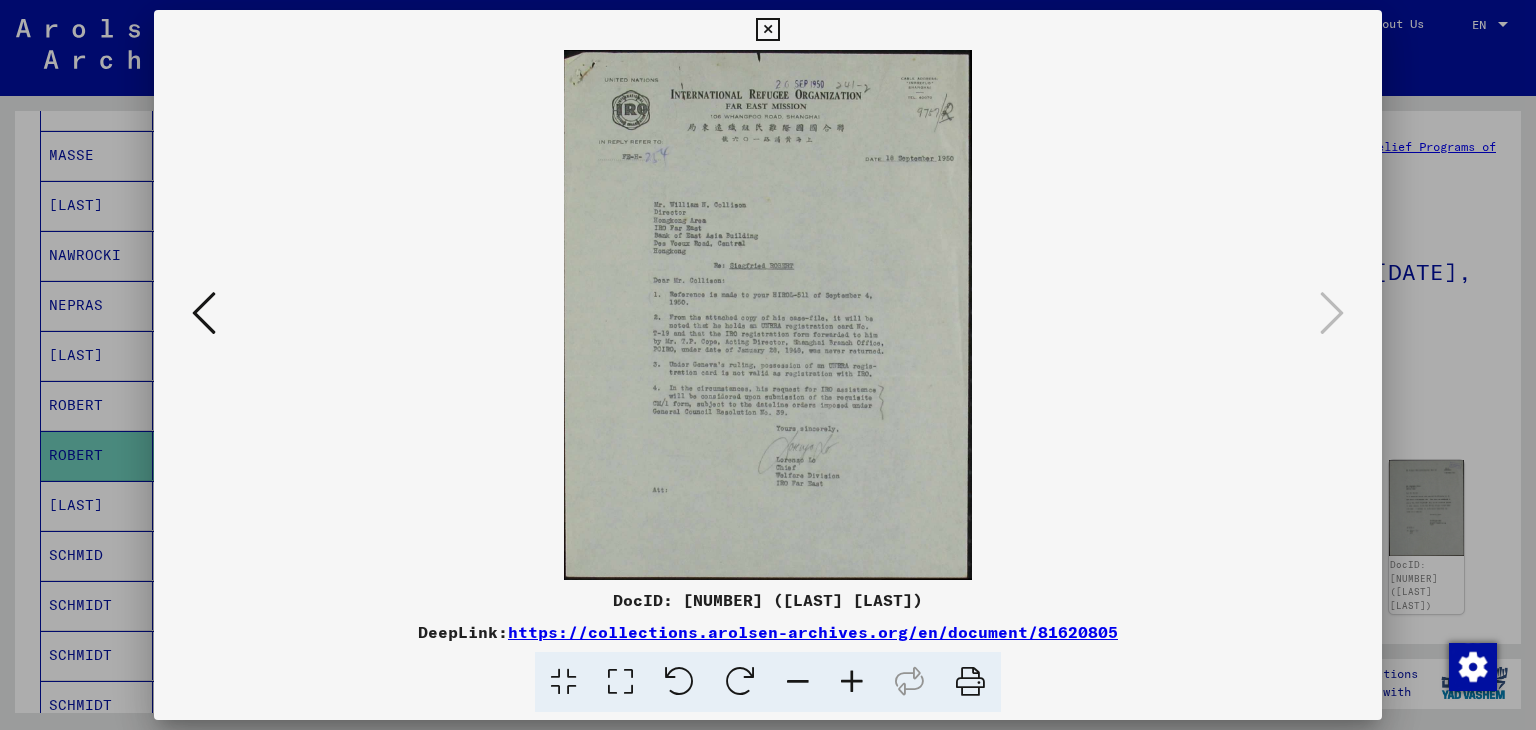 click at bounding box center [970, 682] 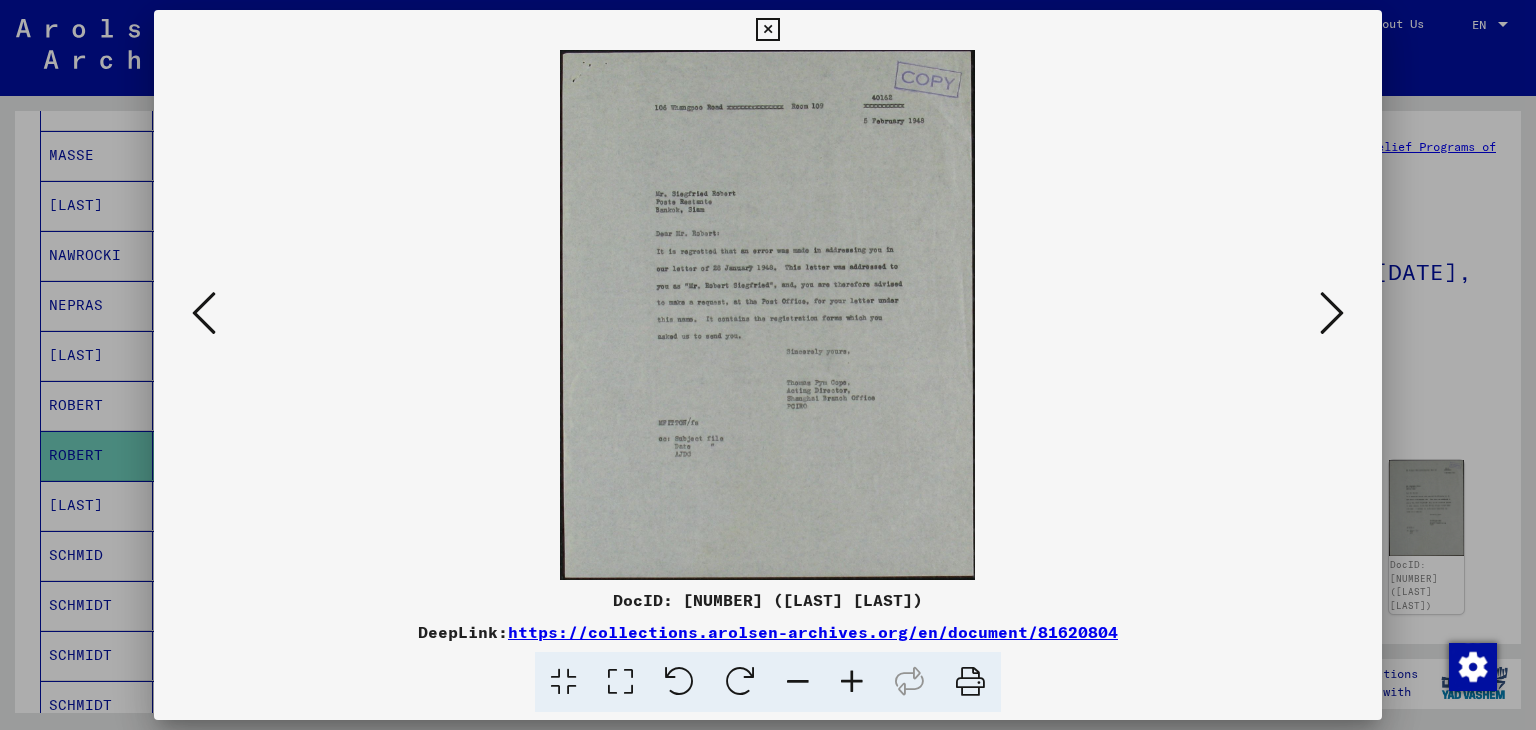 click at bounding box center (204, 313) 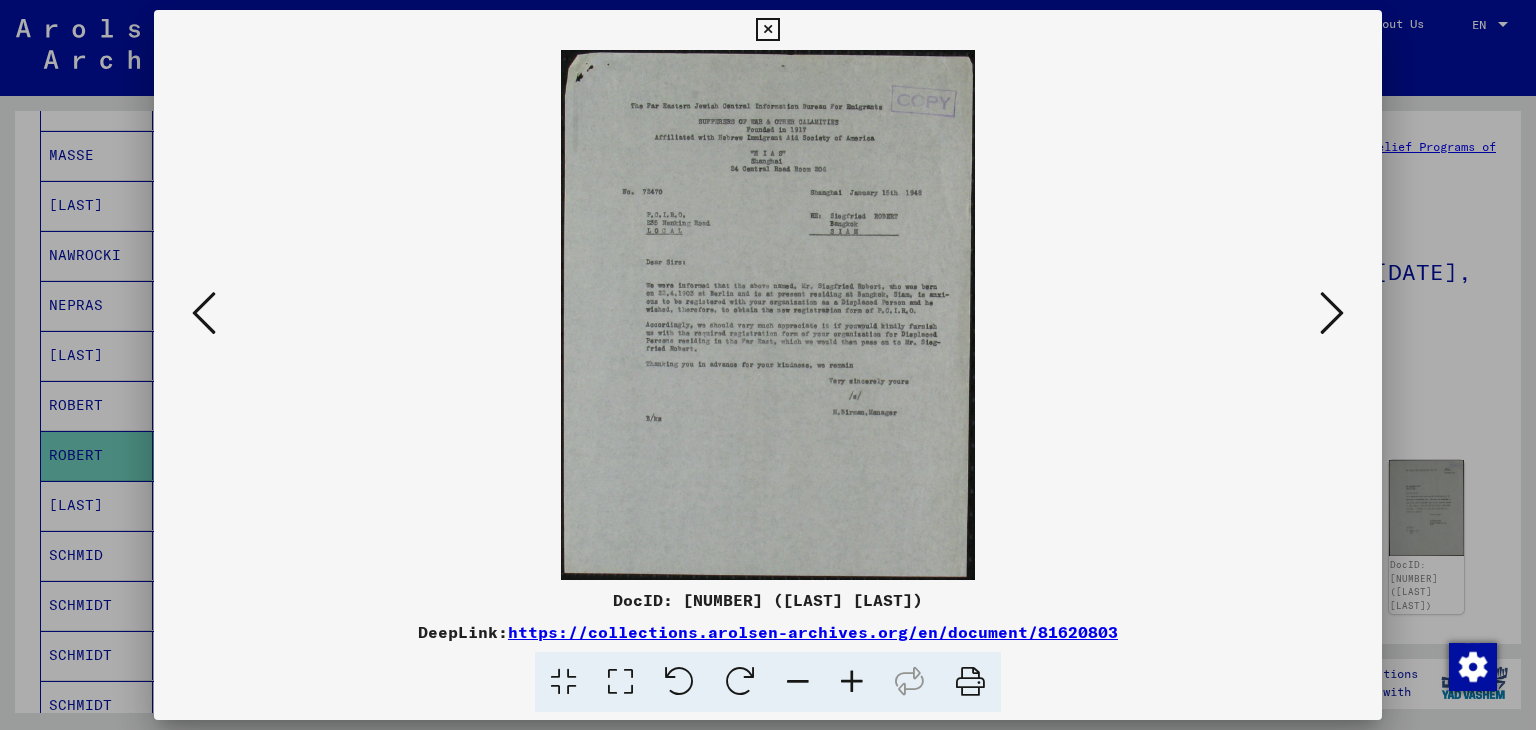 click at bounding box center [204, 313] 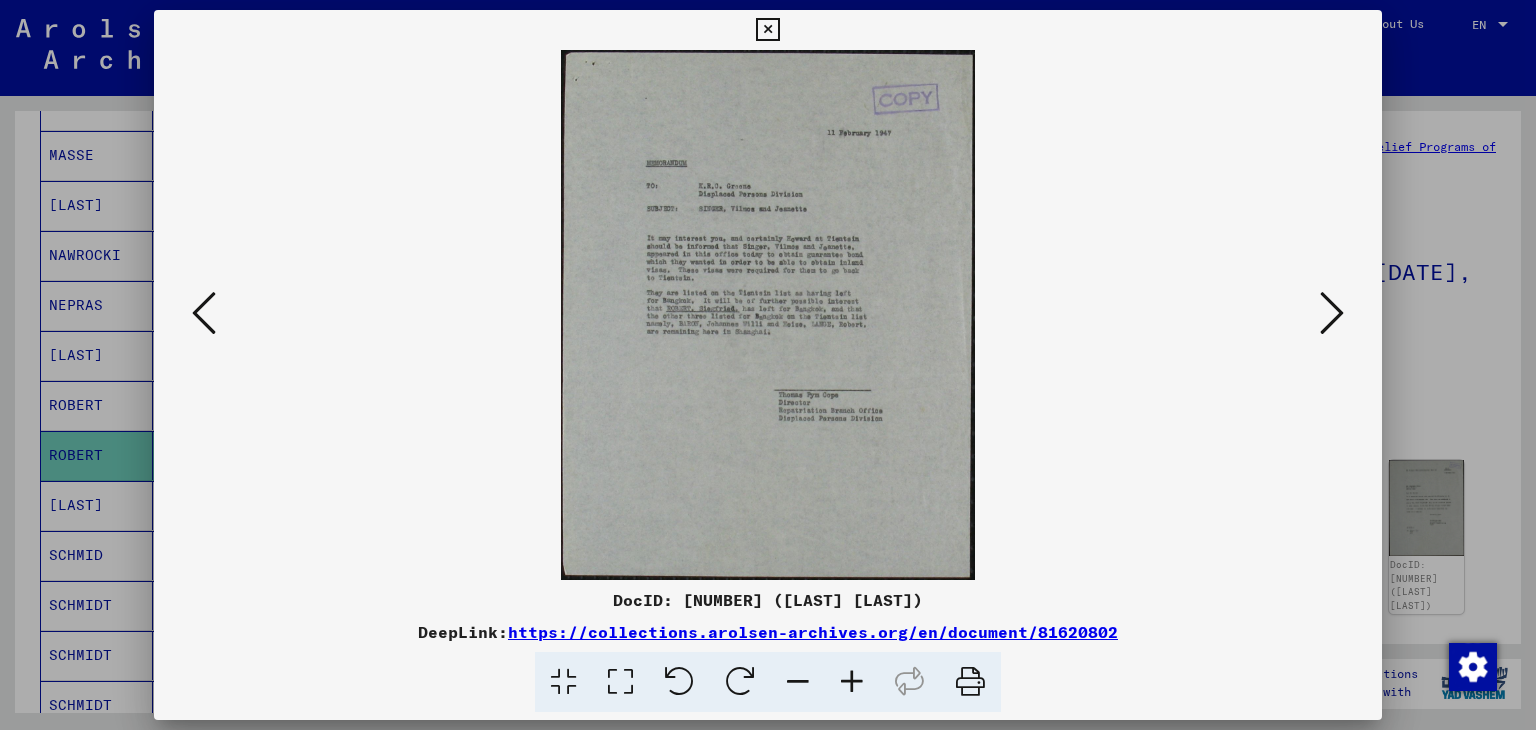 click at bounding box center [204, 313] 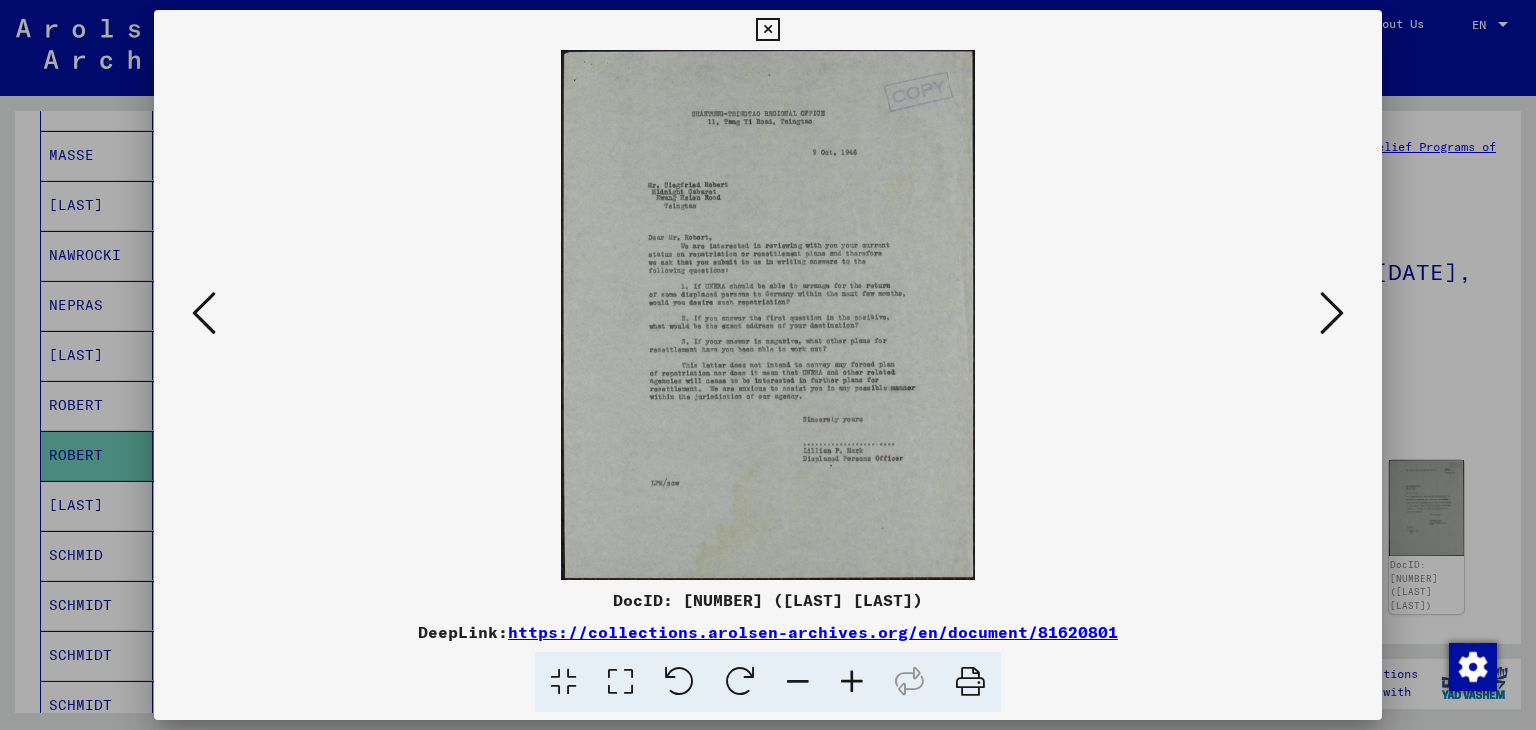 click at bounding box center (767, 30) 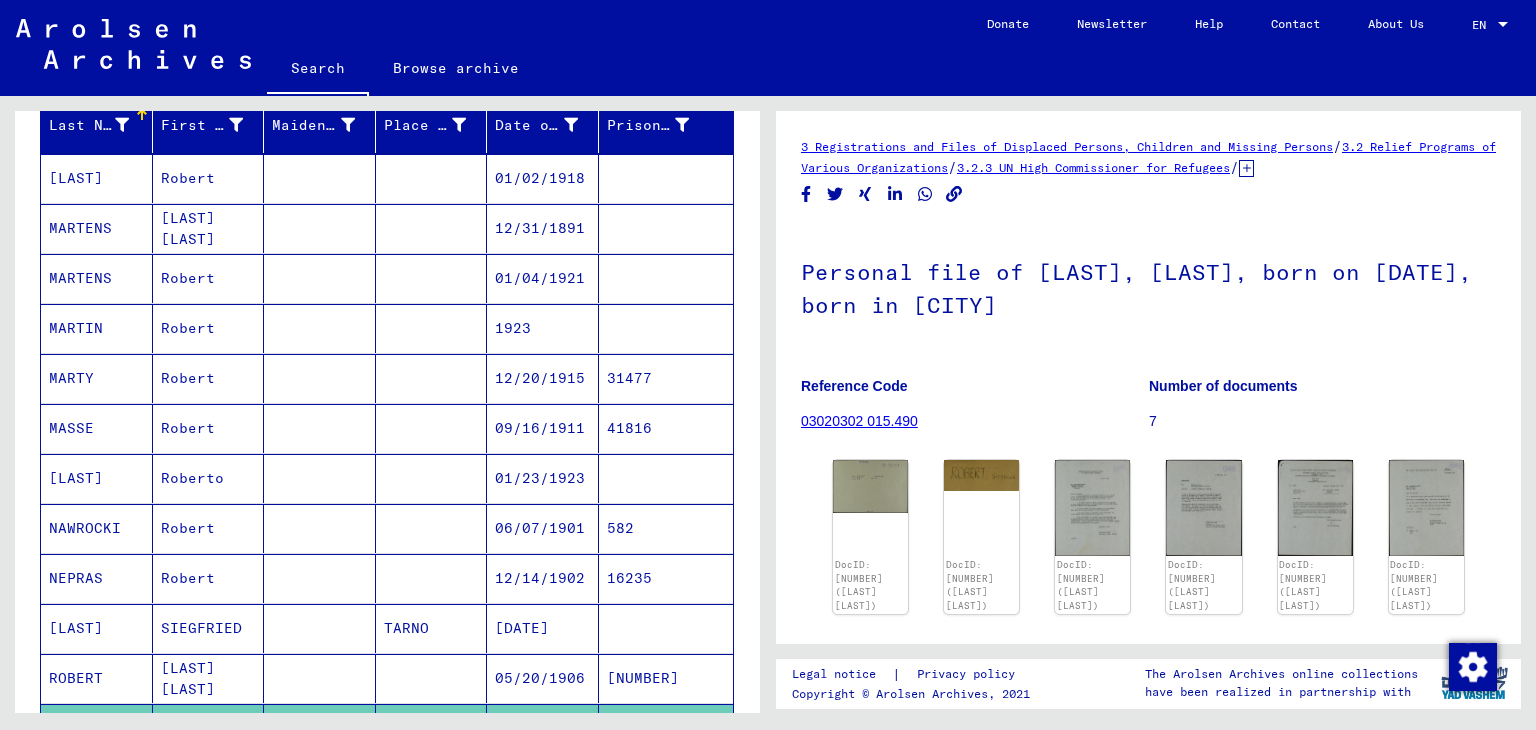 scroll, scrollTop: 0, scrollLeft: 0, axis: both 